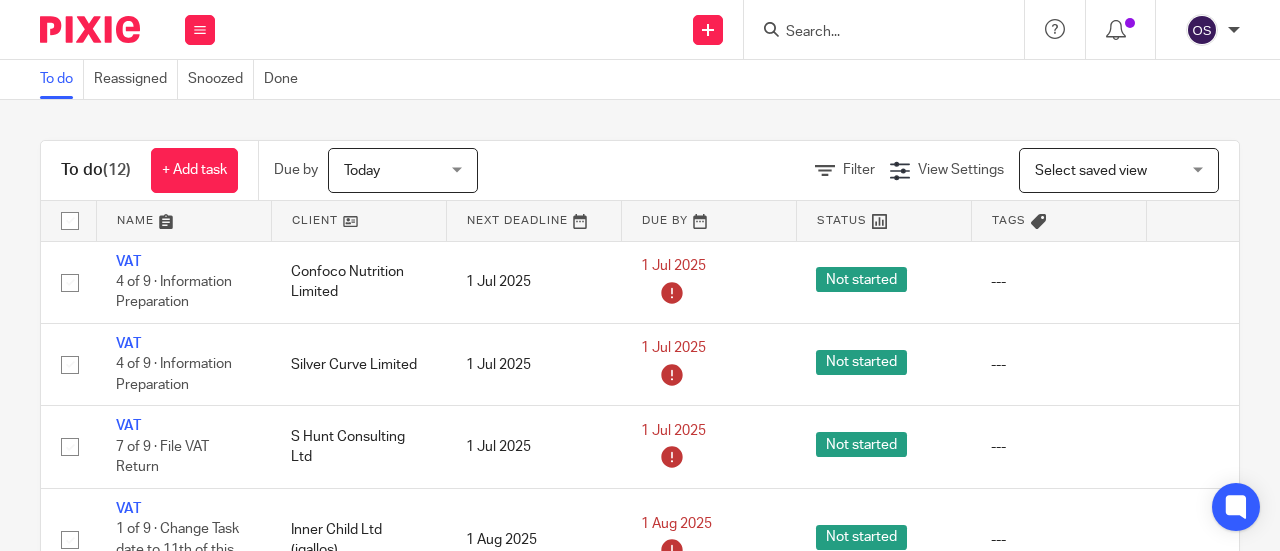 scroll, scrollTop: 0, scrollLeft: 0, axis: both 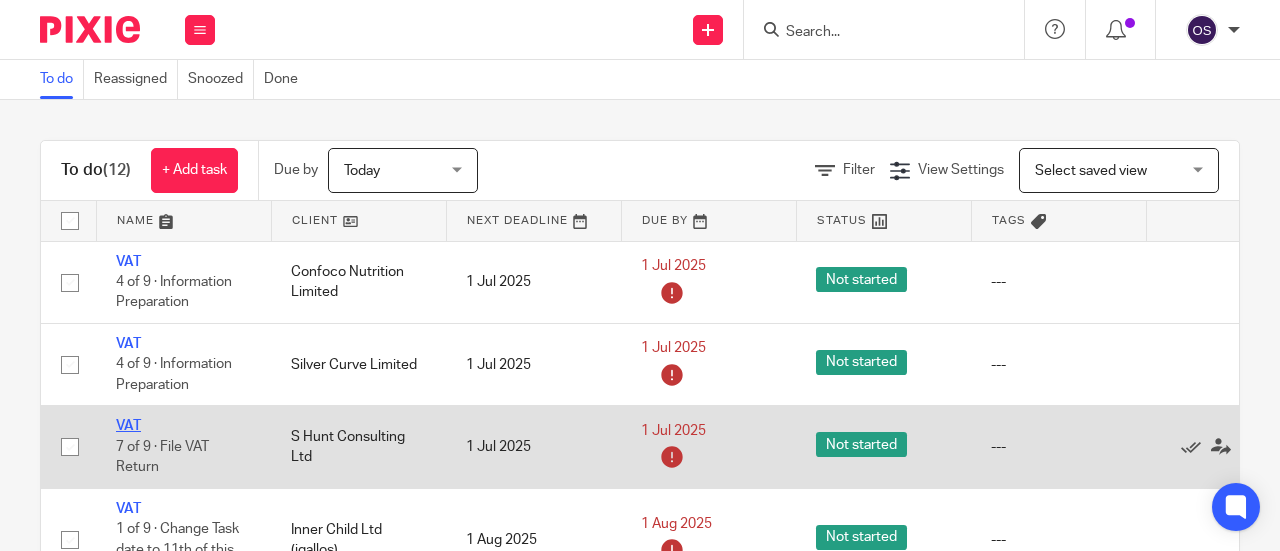 click on "VAT" at bounding box center [128, 426] 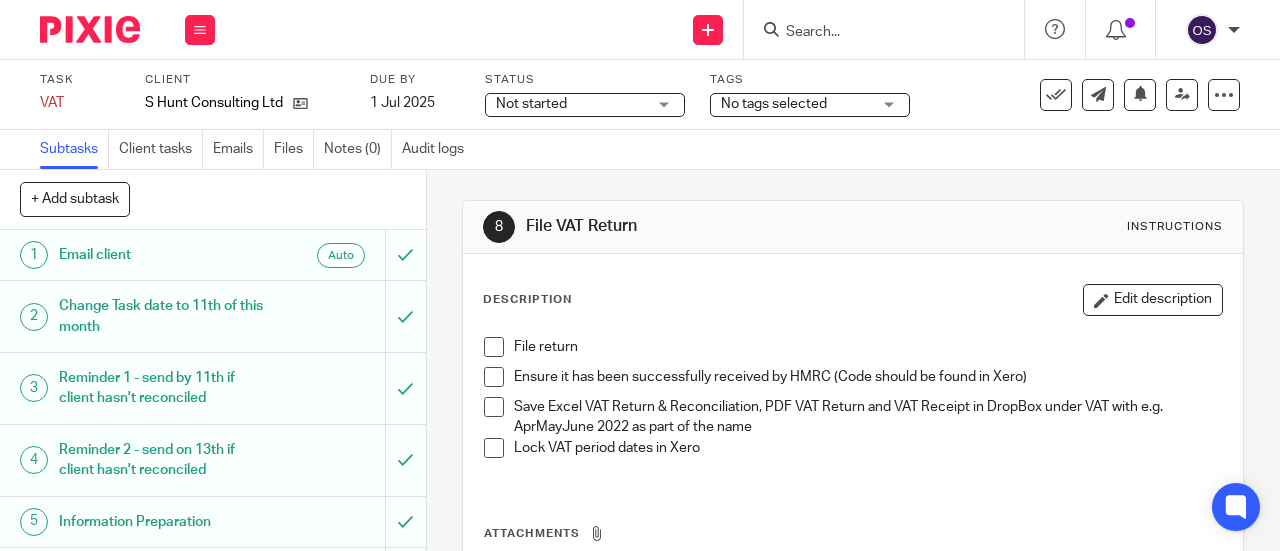 scroll, scrollTop: 0, scrollLeft: 0, axis: both 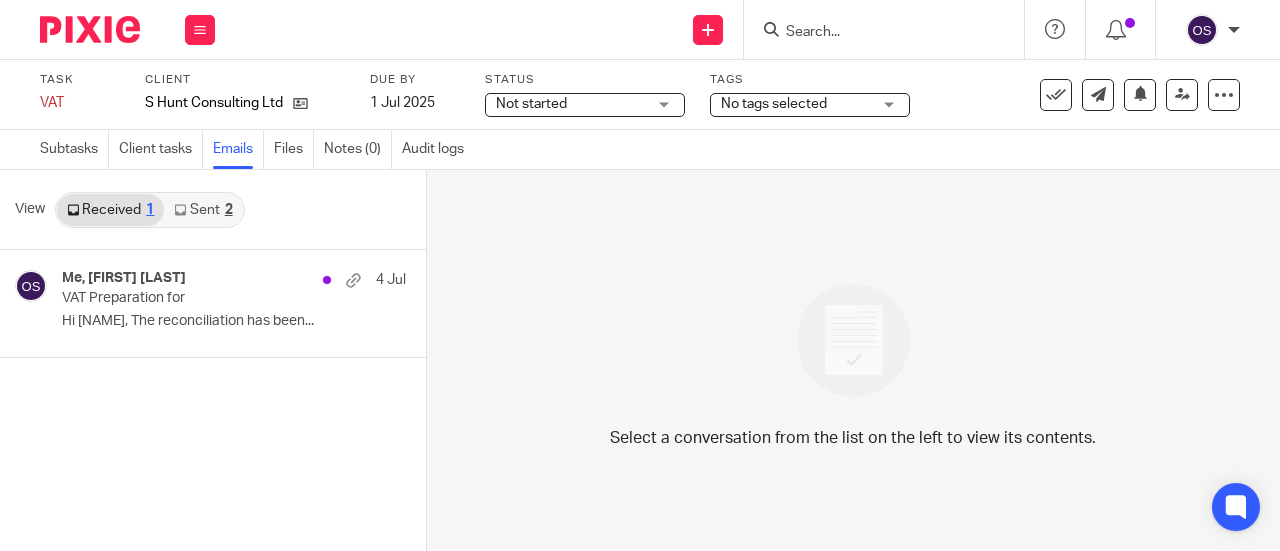 click on "Sent
2" at bounding box center [203, 210] 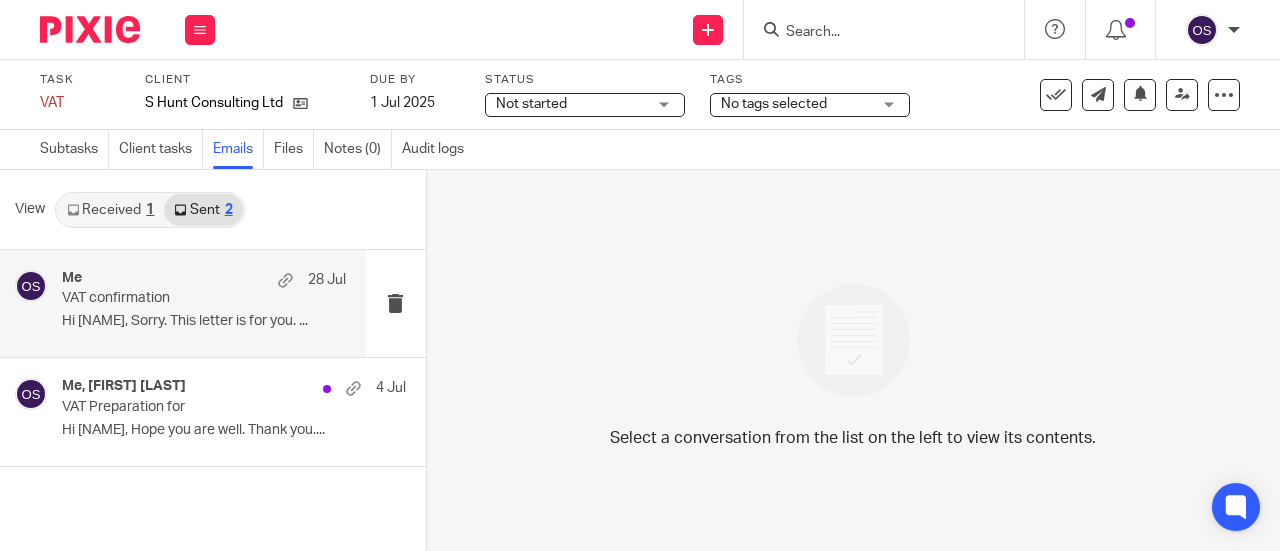 click on "Me
28 Jul   VAT confirmation   Hi Debbie,   Sorry. This letter is for you.  ..." at bounding box center [204, 303] 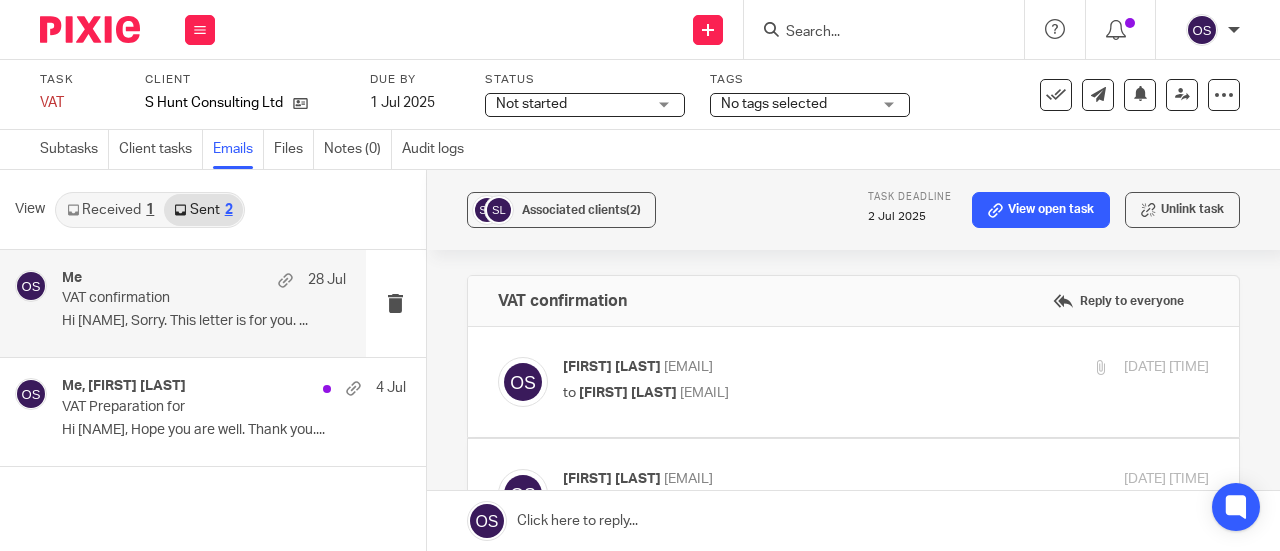 scroll, scrollTop: 0, scrollLeft: 0, axis: both 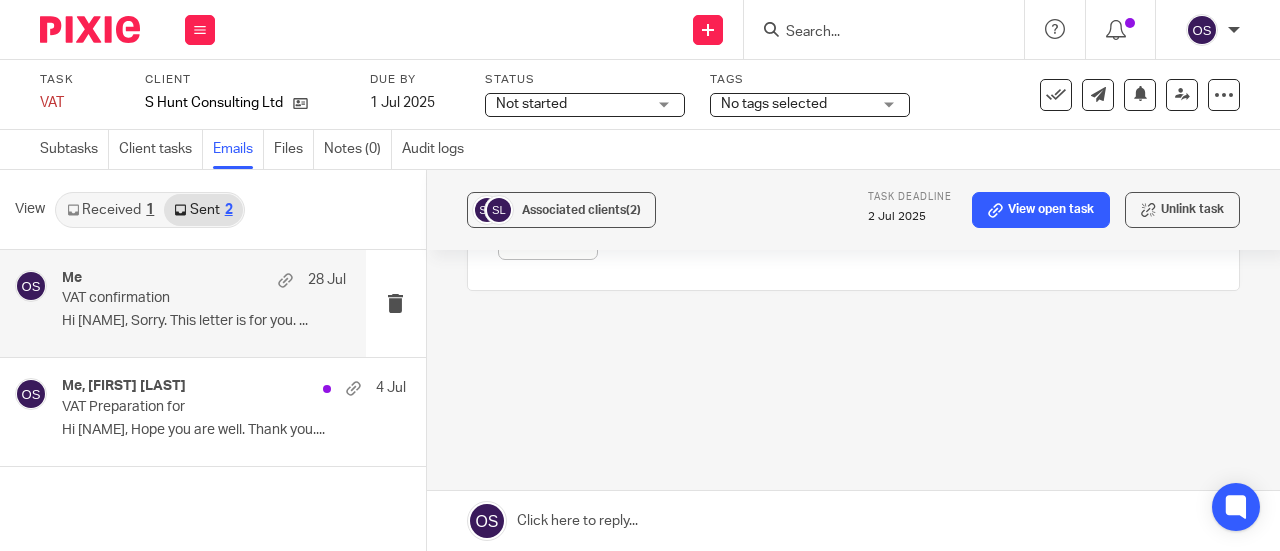click at bounding box center (853, 521) 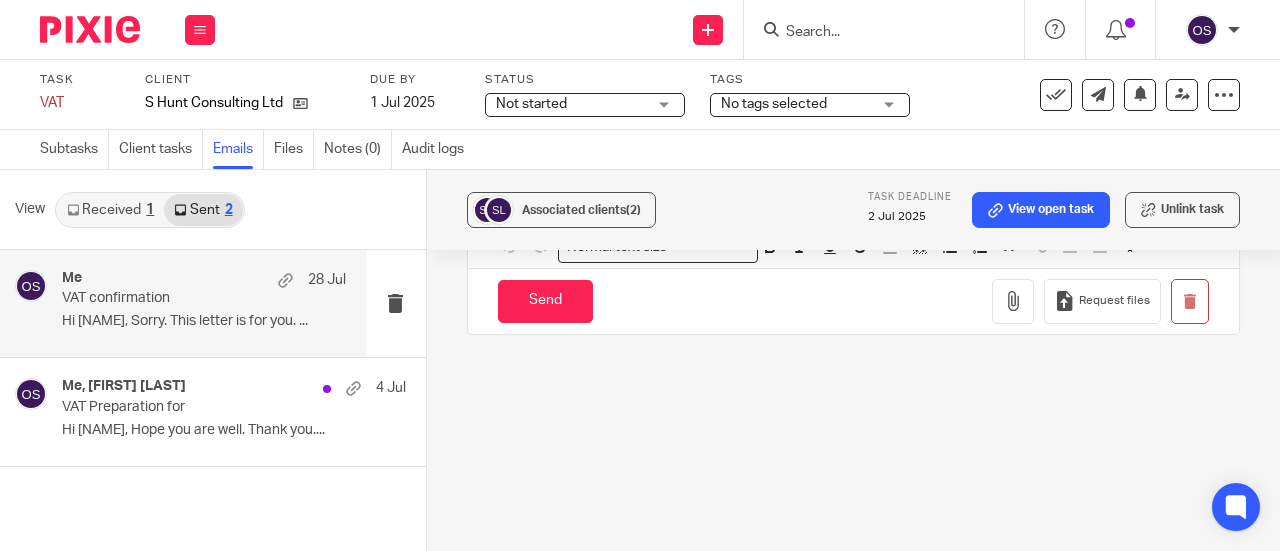 scroll, scrollTop: 0, scrollLeft: 0, axis: both 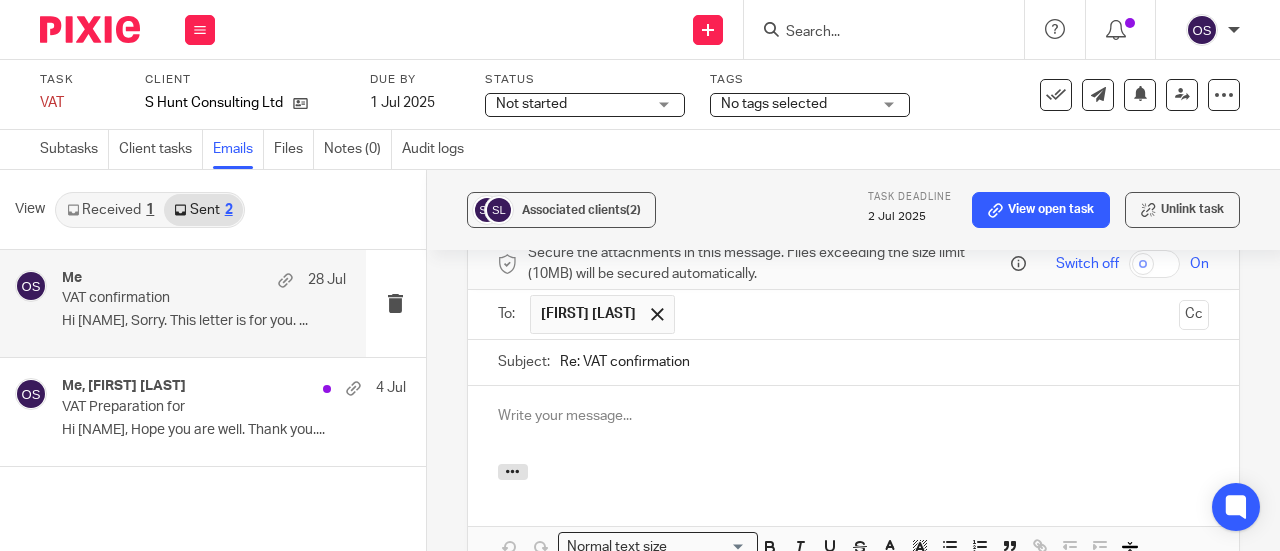 type 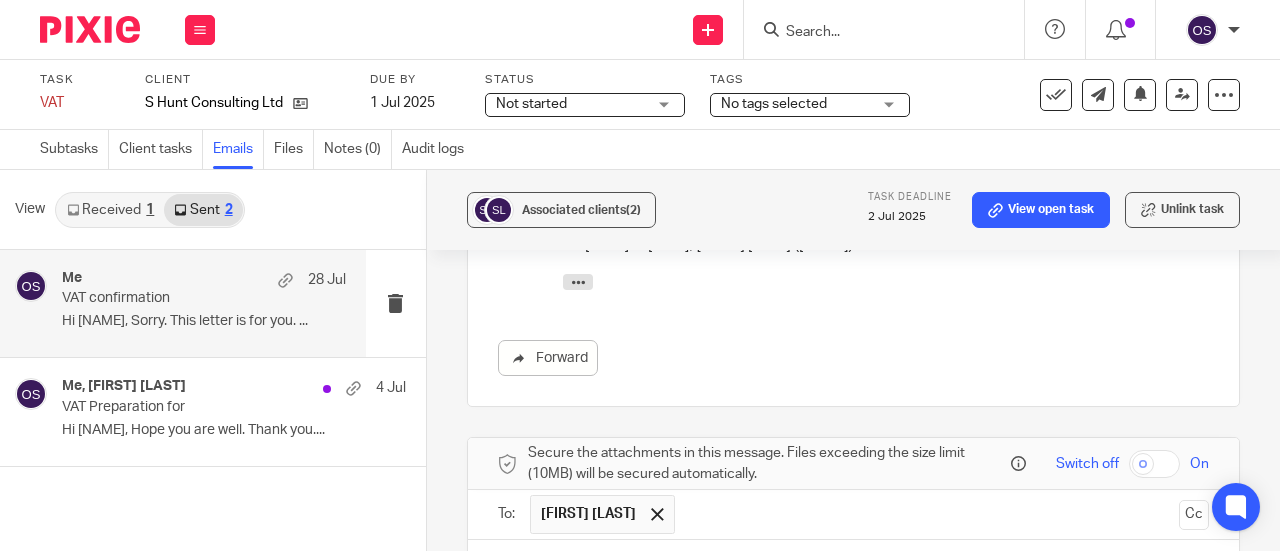 scroll, scrollTop: 159, scrollLeft: 0, axis: vertical 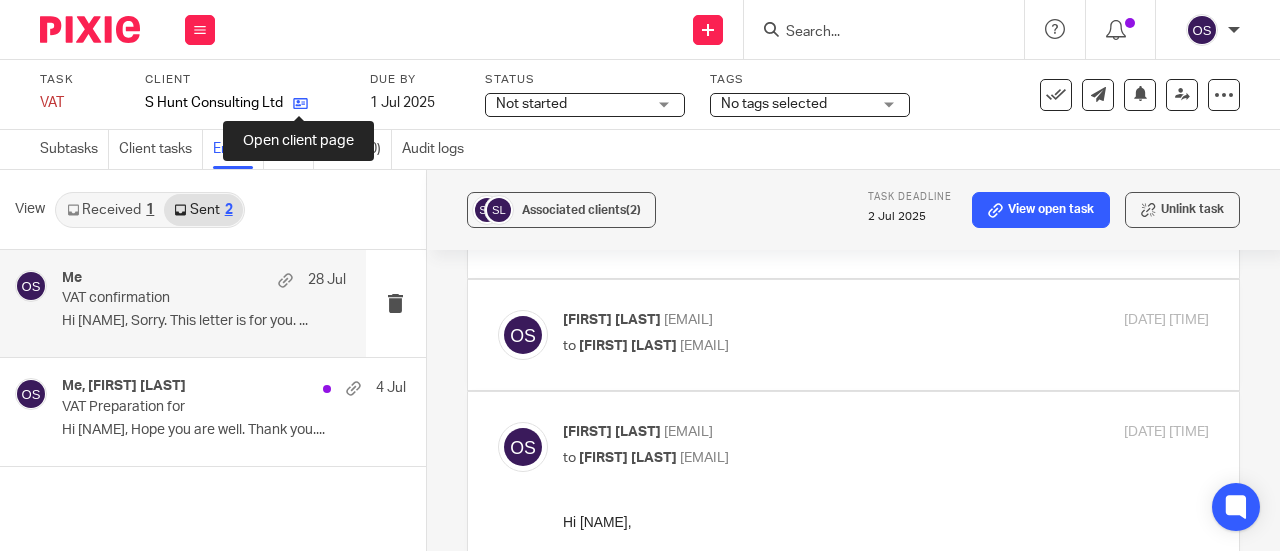 click at bounding box center (300, 103) 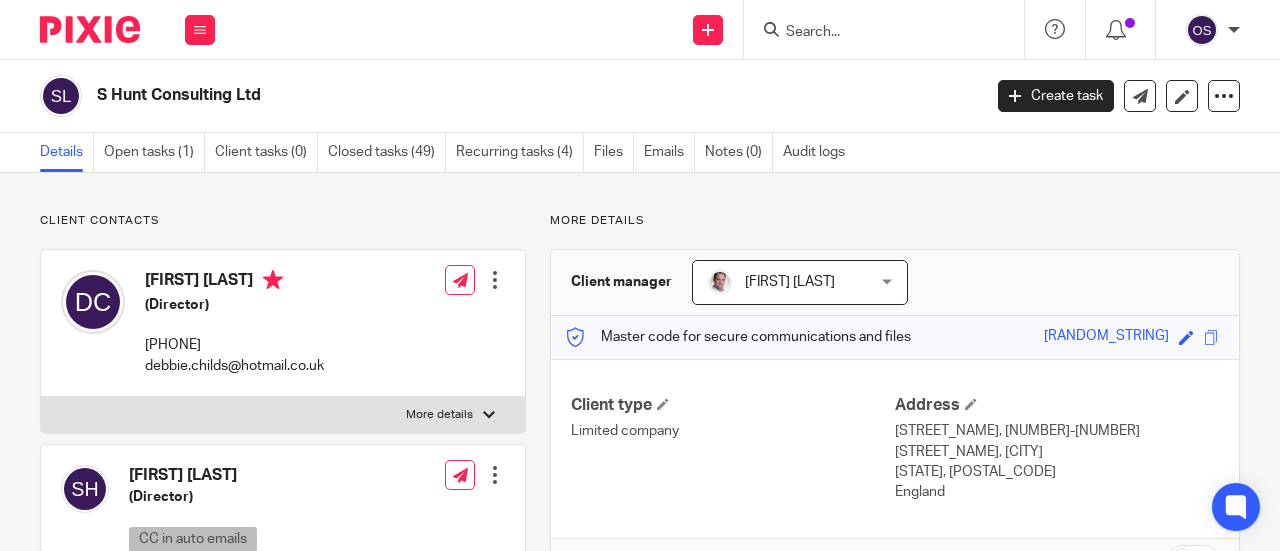 scroll, scrollTop: 0, scrollLeft: 0, axis: both 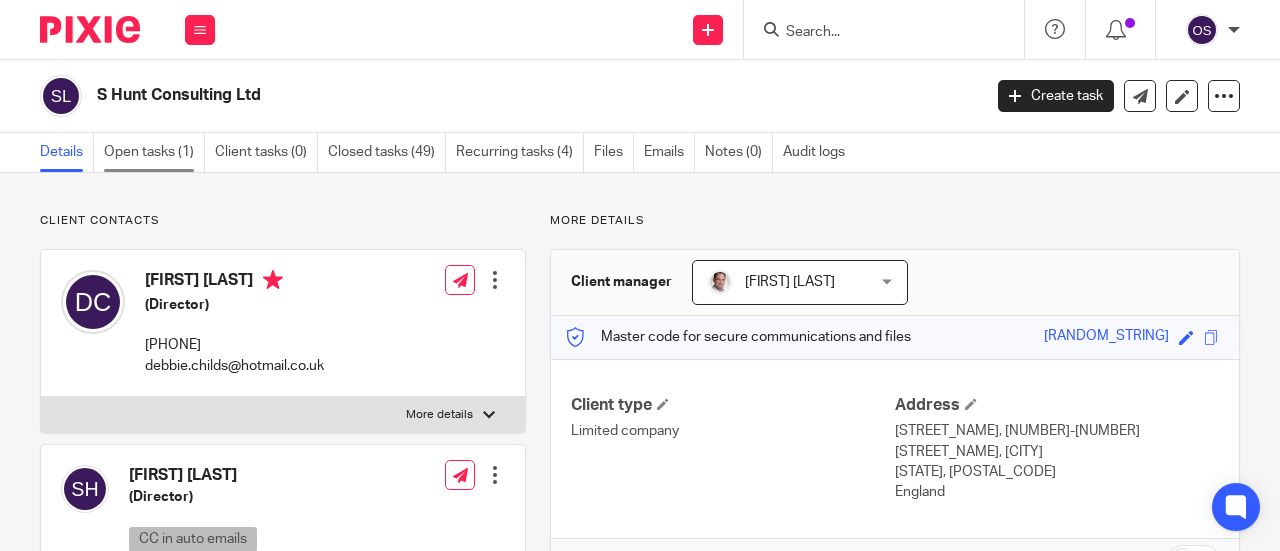 click on "Open tasks (1)" at bounding box center [154, 152] 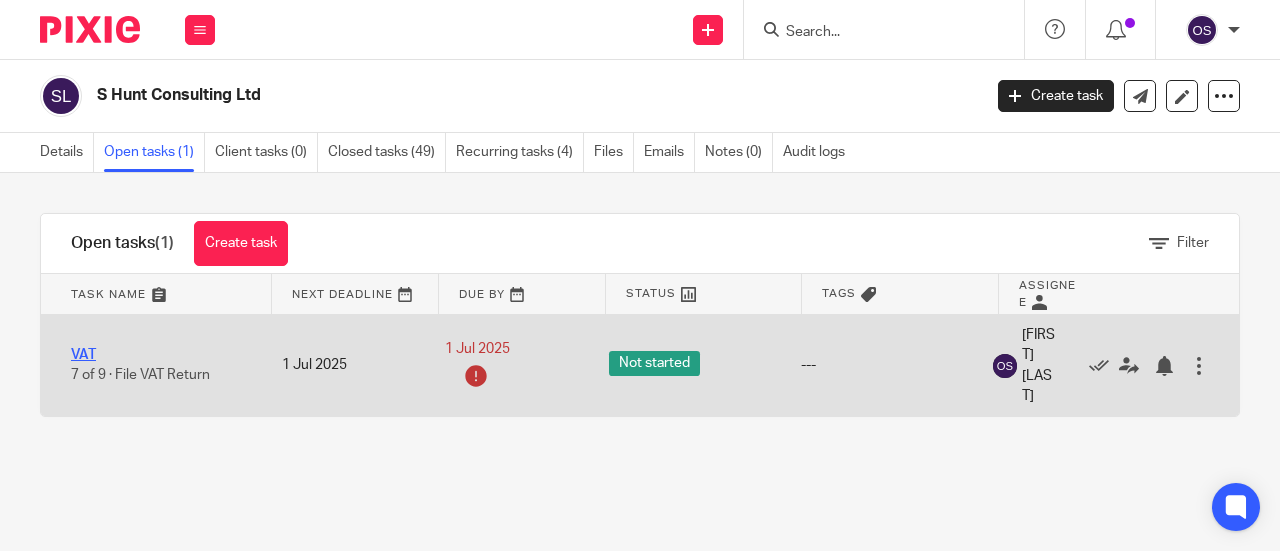 scroll, scrollTop: 0, scrollLeft: 0, axis: both 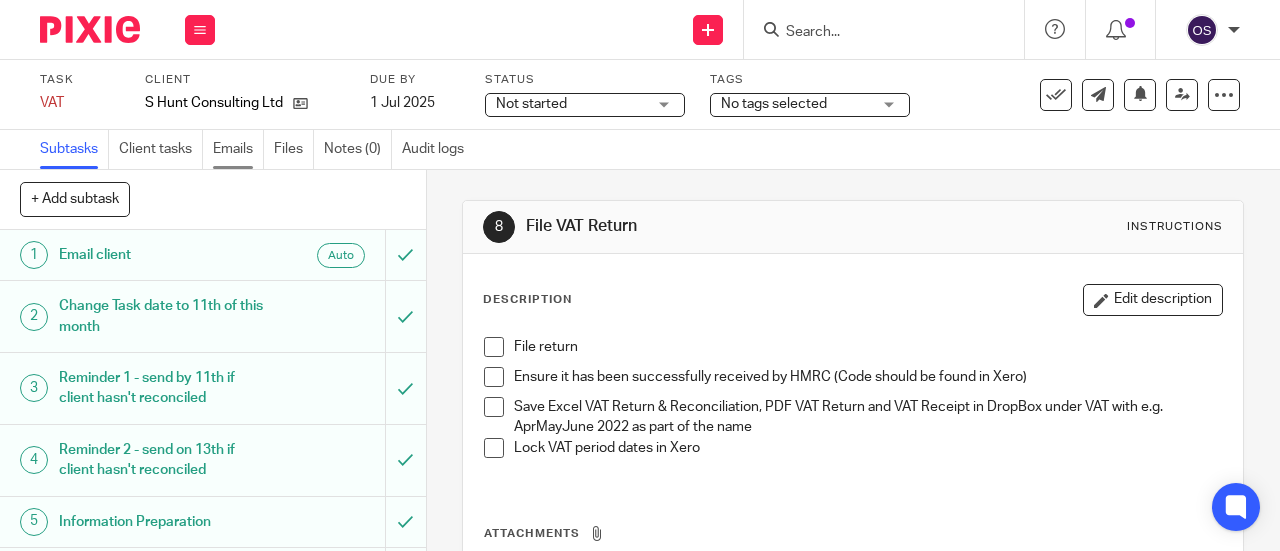 click on "Emails" at bounding box center (238, 149) 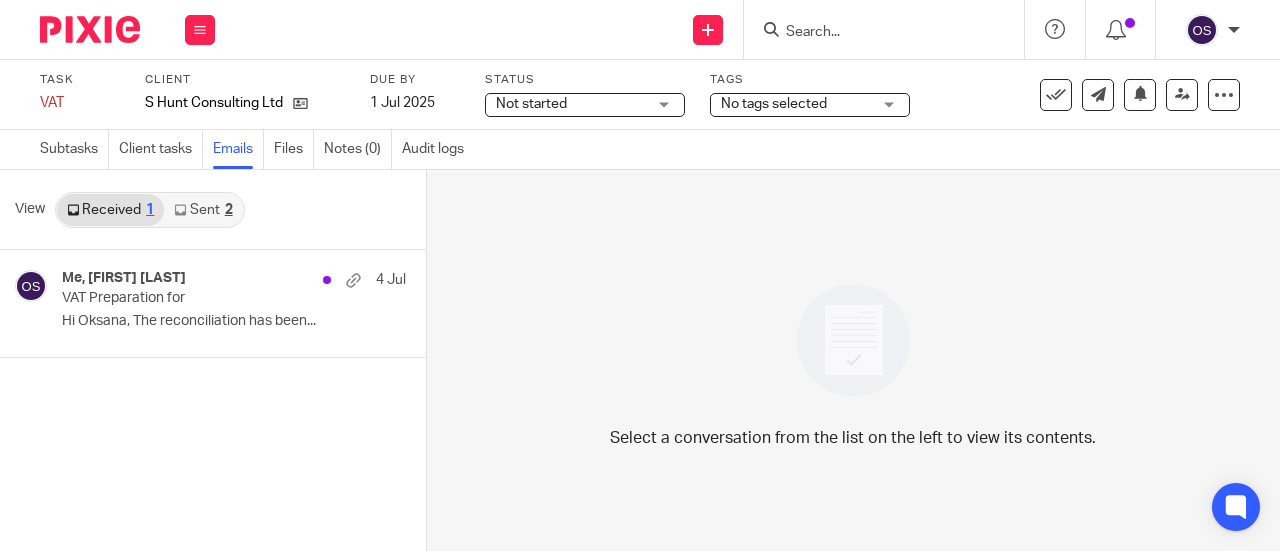scroll, scrollTop: 0, scrollLeft: 0, axis: both 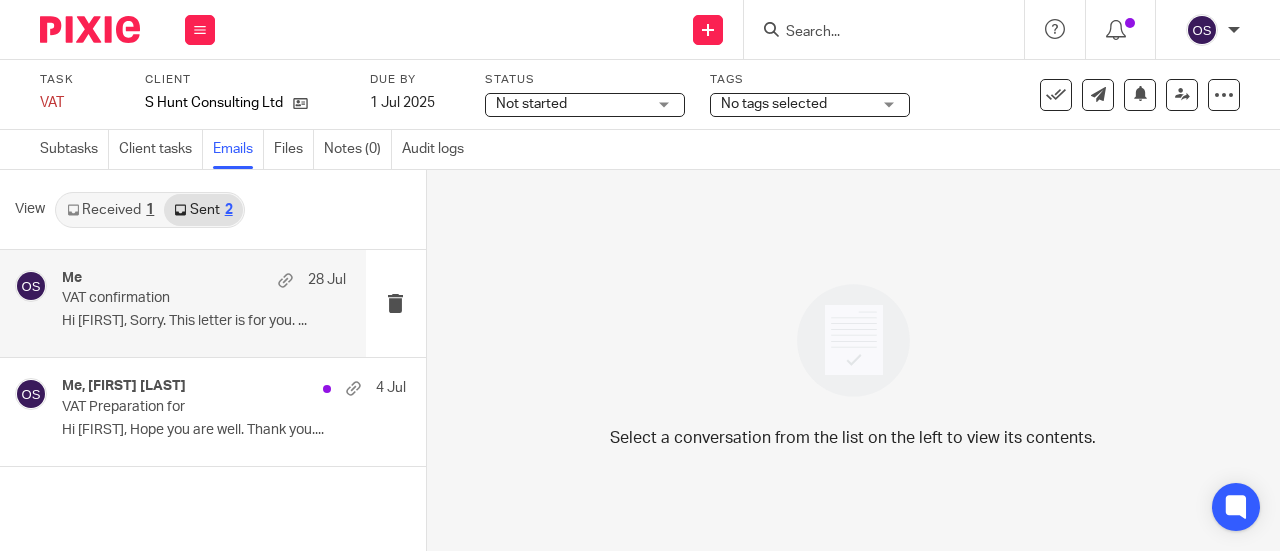 click on "Me
28 Jul" at bounding box center [204, 280] 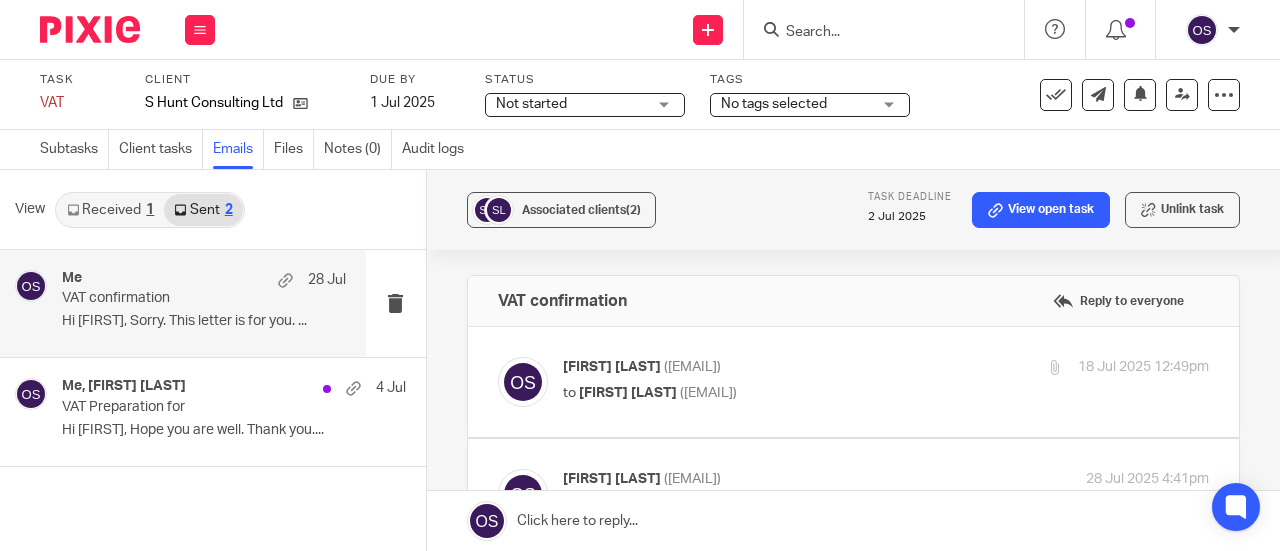scroll, scrollTop: 0, scrollLeft: 0, axis: both 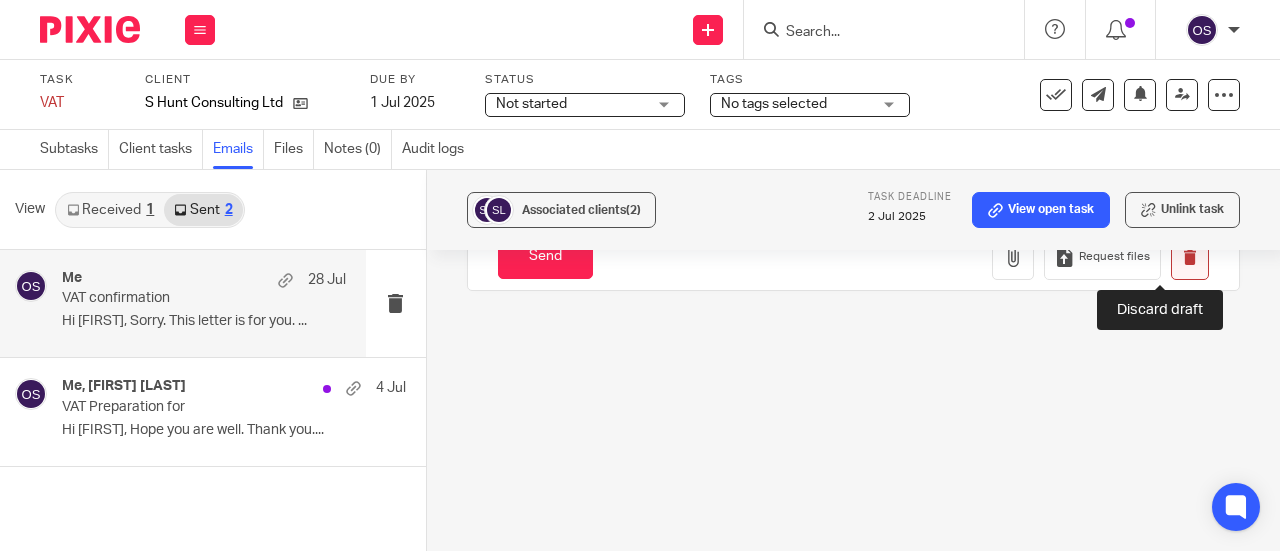 click at bounding box center (1189, 257) 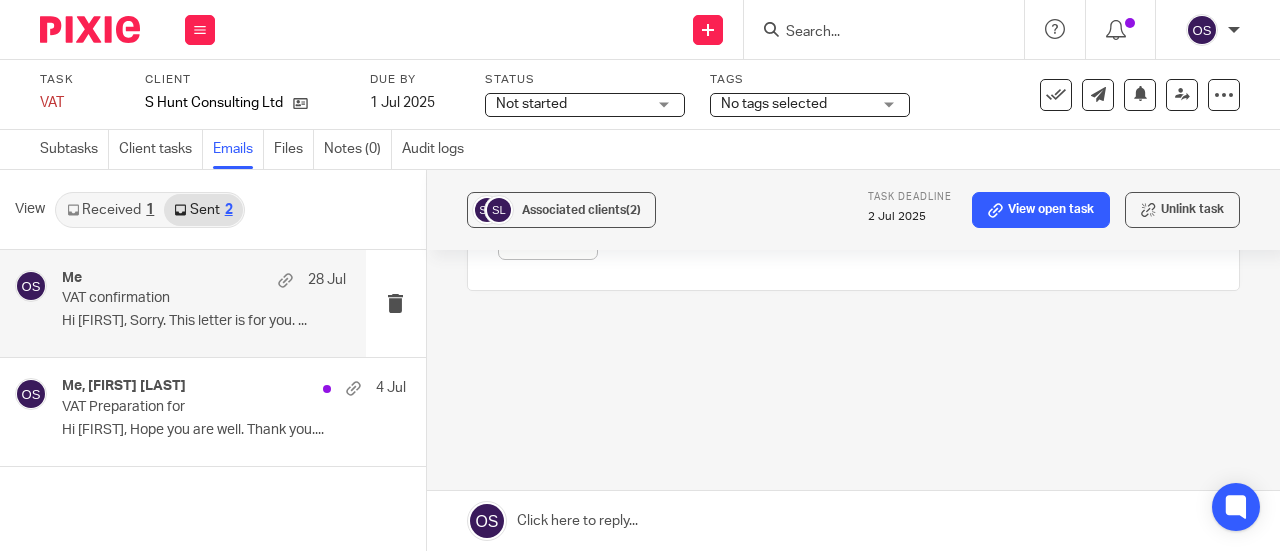 click on "Sent
2" at bounding box center (203, 210) 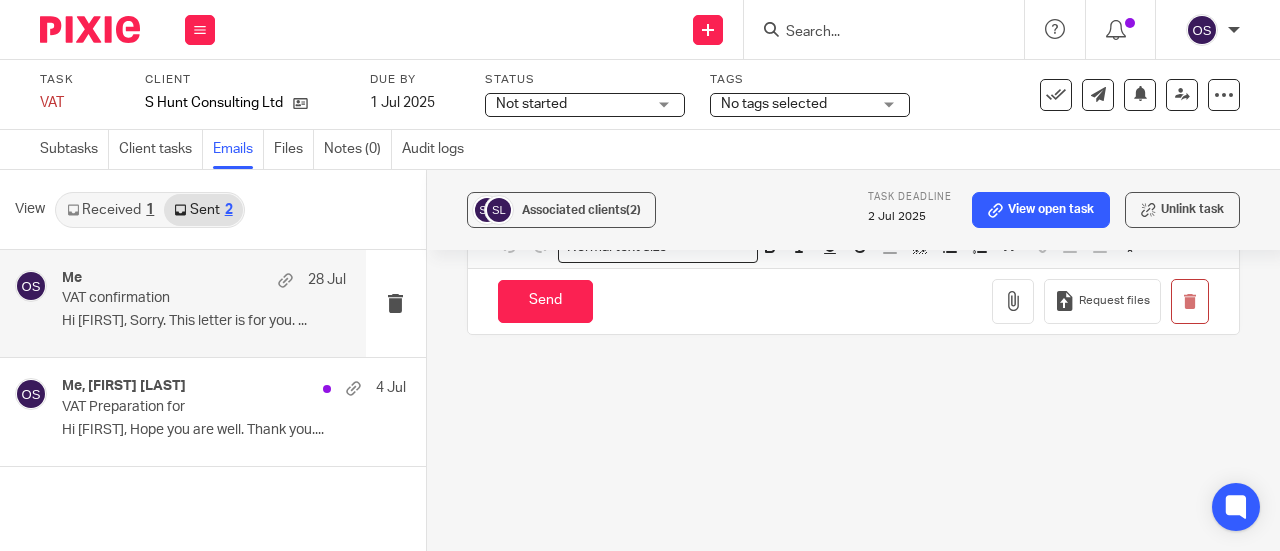 scroll, scrollTop: 0, scrollLeft: 0, axis: both 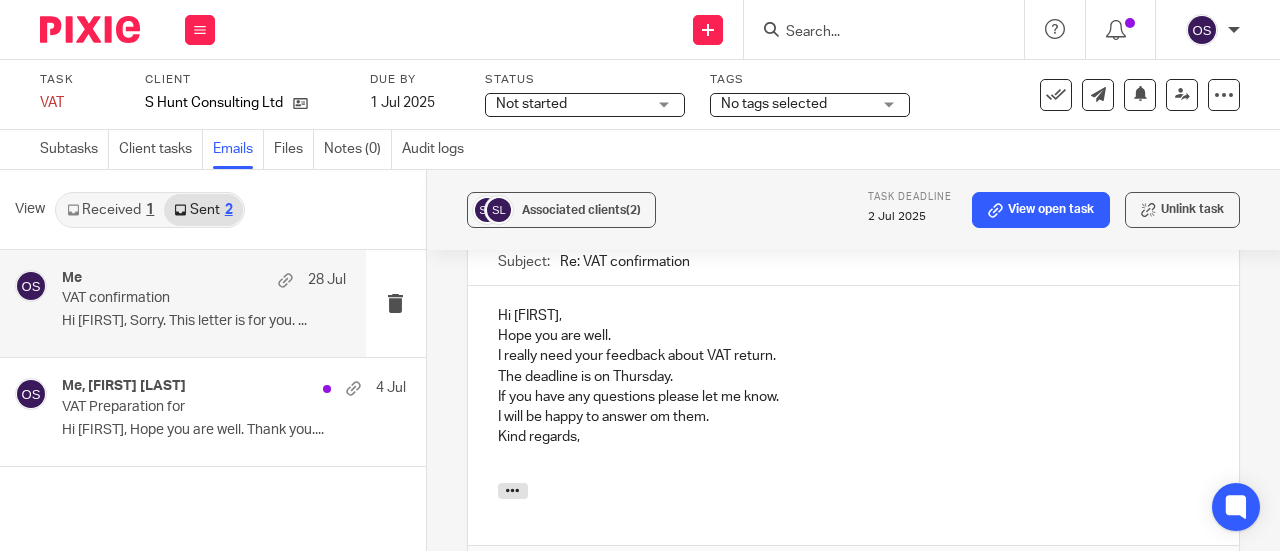 click on "Hi Debbie," at bounding box center (853, 316) 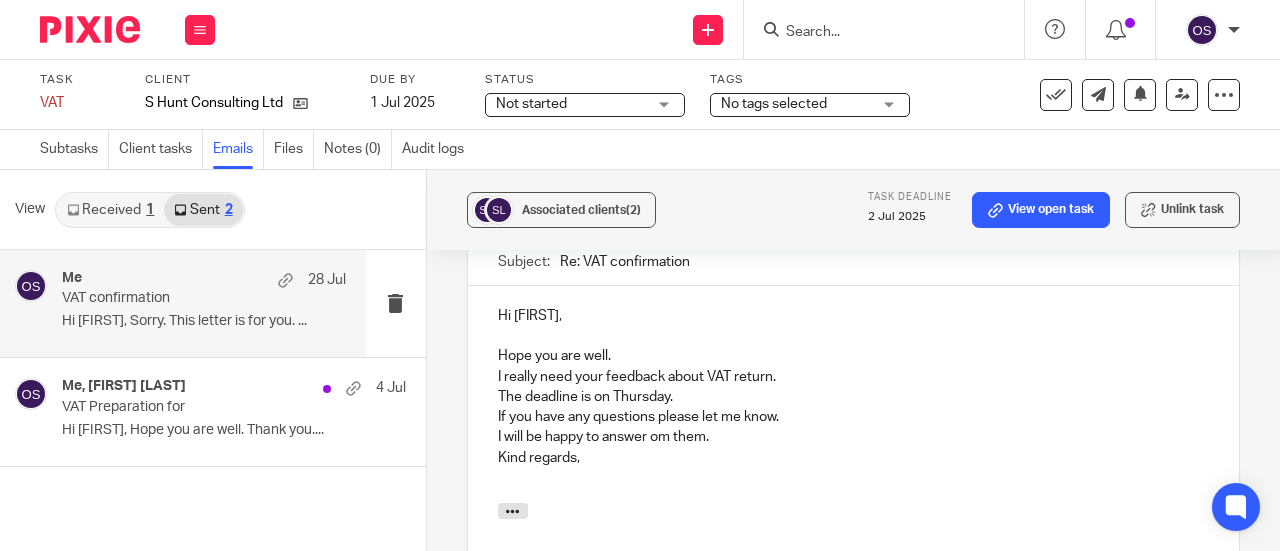 click on "Hope you are well." at bounding box center (853, 356) 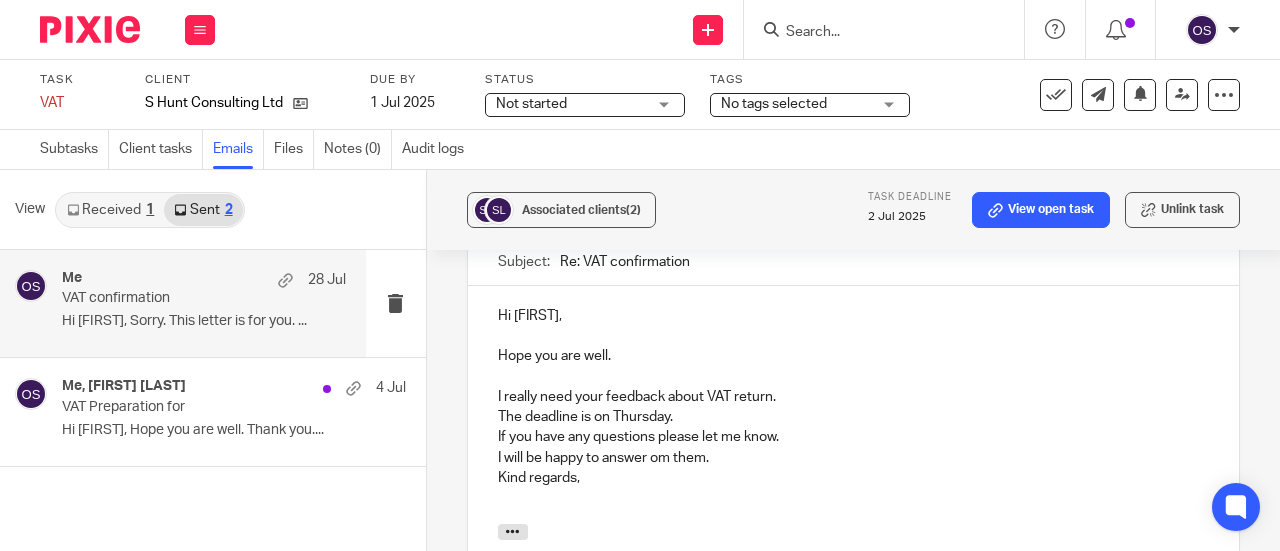 click on "I really need your feedback about VAT return." at bounding box center (853, 397) 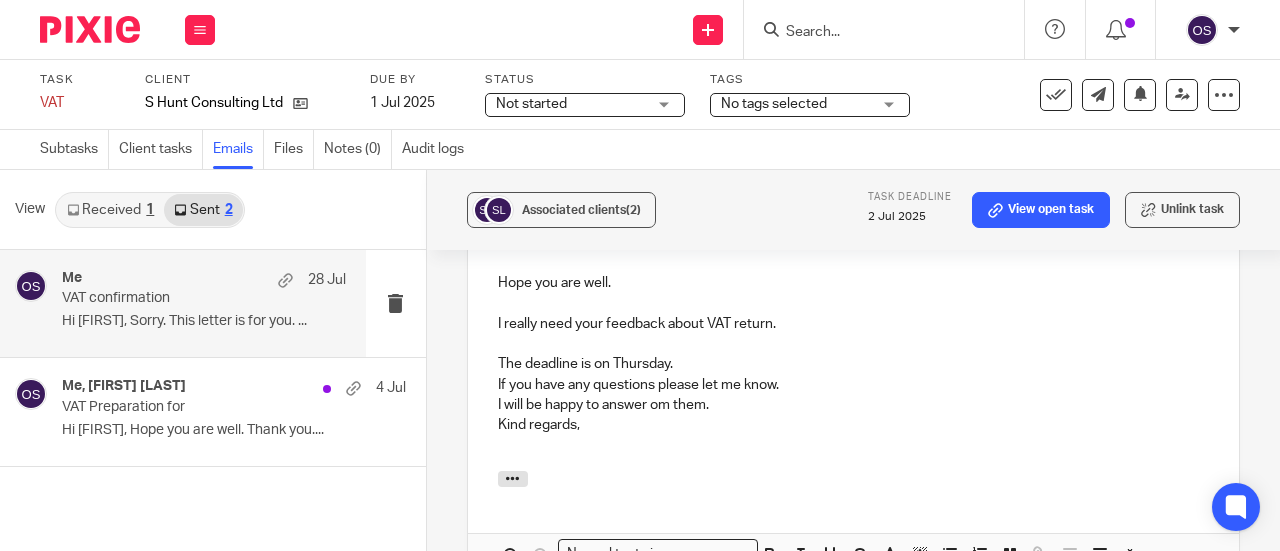 scroll, scrollTop: 959, scrollLeft: 0, axis: vertical 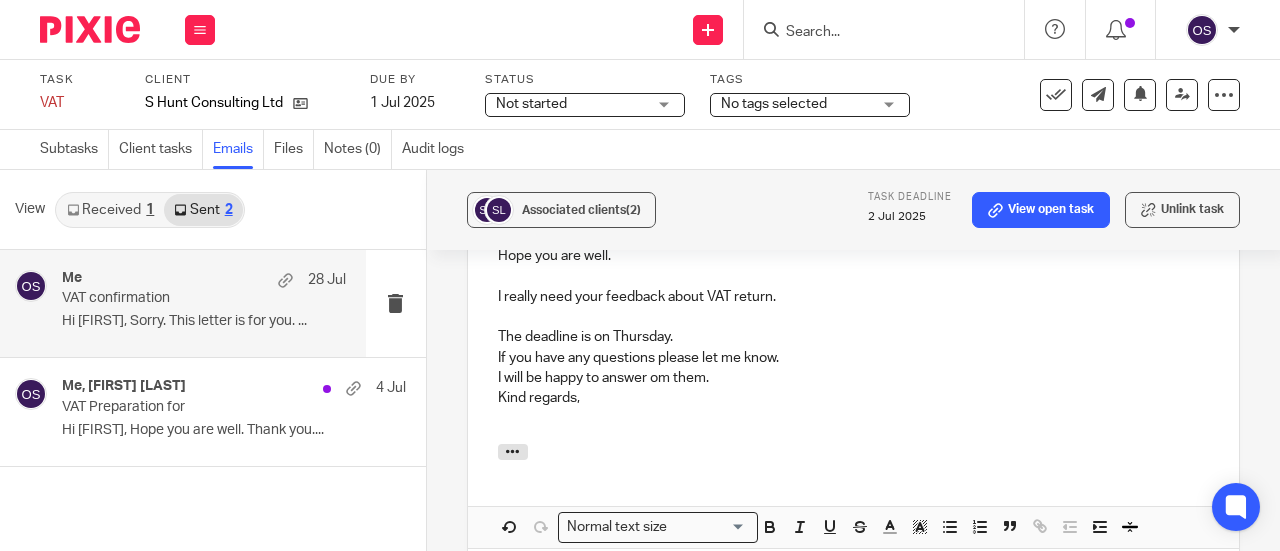 click on "The deadline is on Thursday." at bounding box center [853, 337] 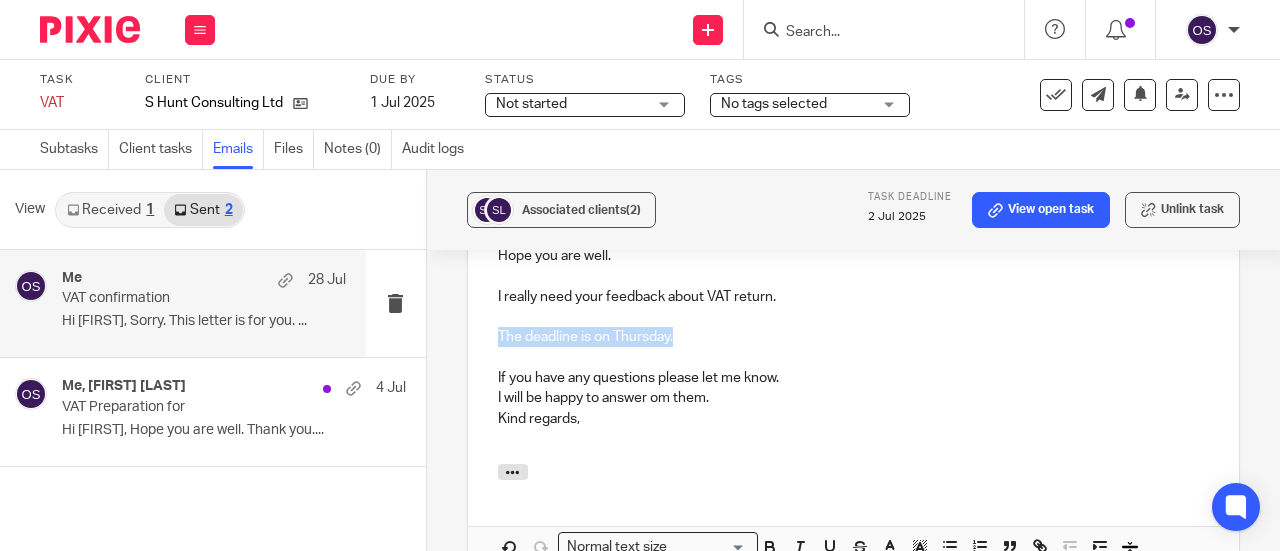drag, startPoint x: 686, startPoint y: 375, endPoint x: 476, endPoint y: 370, distance: 210.05951 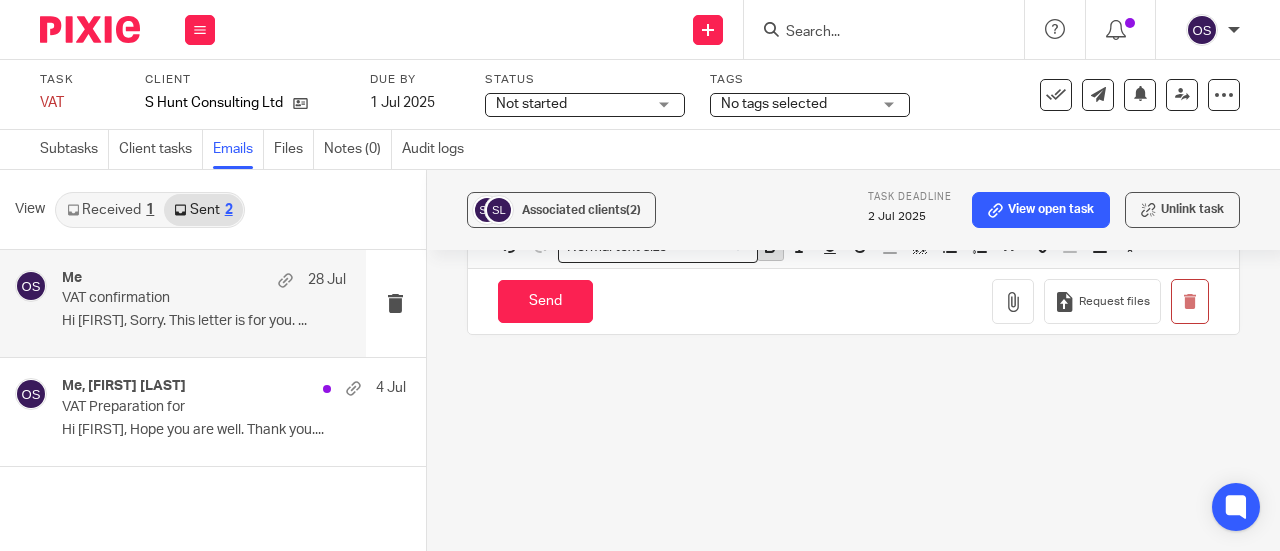 click 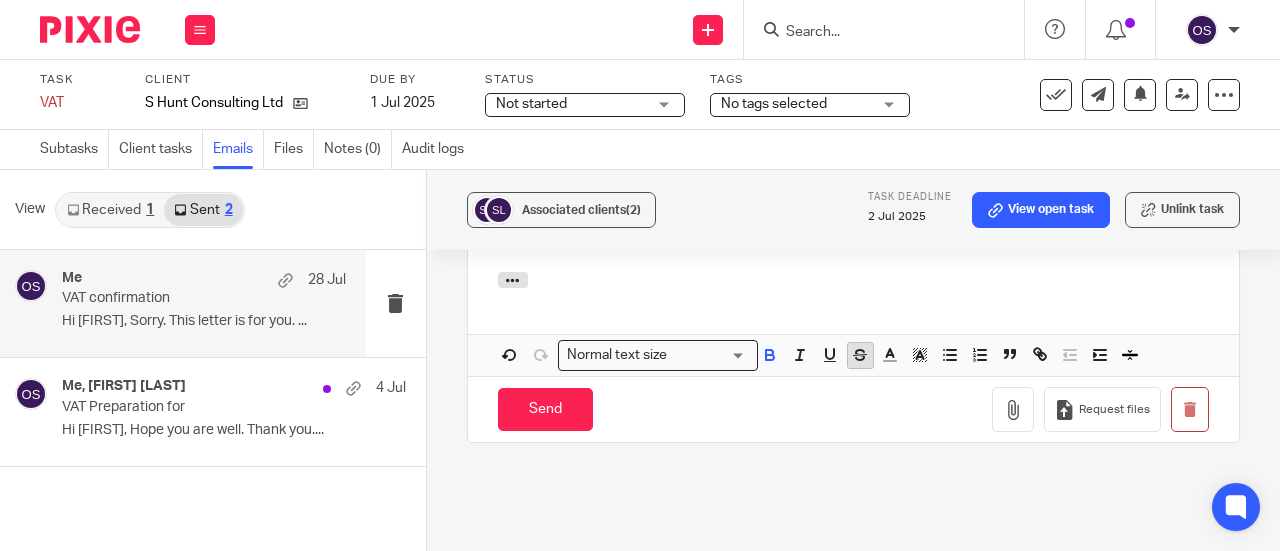 scroll, scrollTop: 1051, scrollLeft: 0, axis: vertical 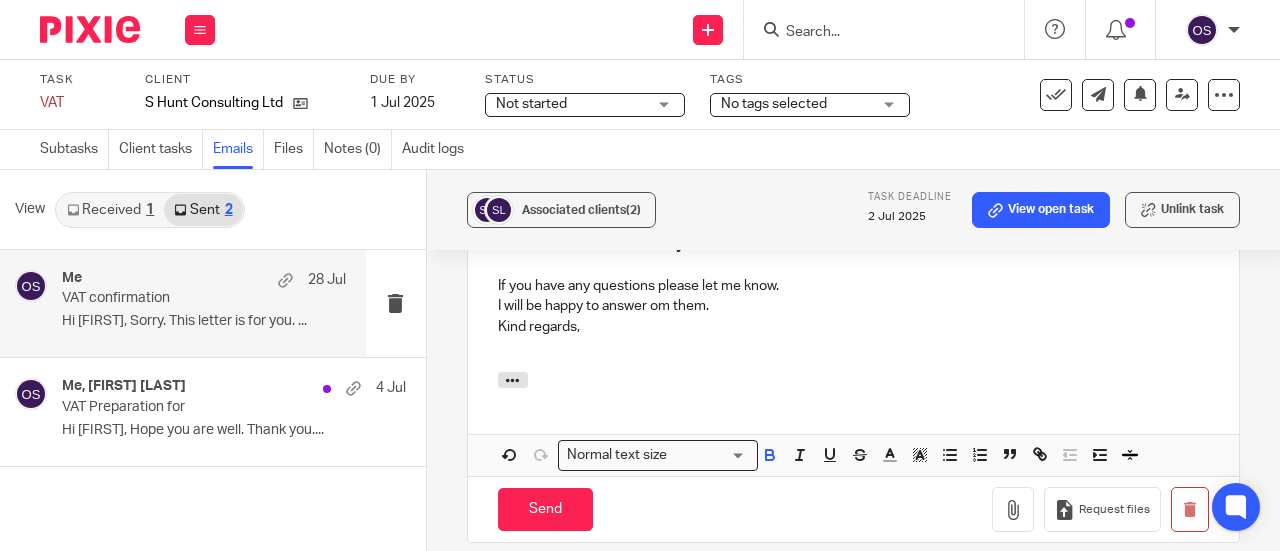 click at bounding box center [853, 347] 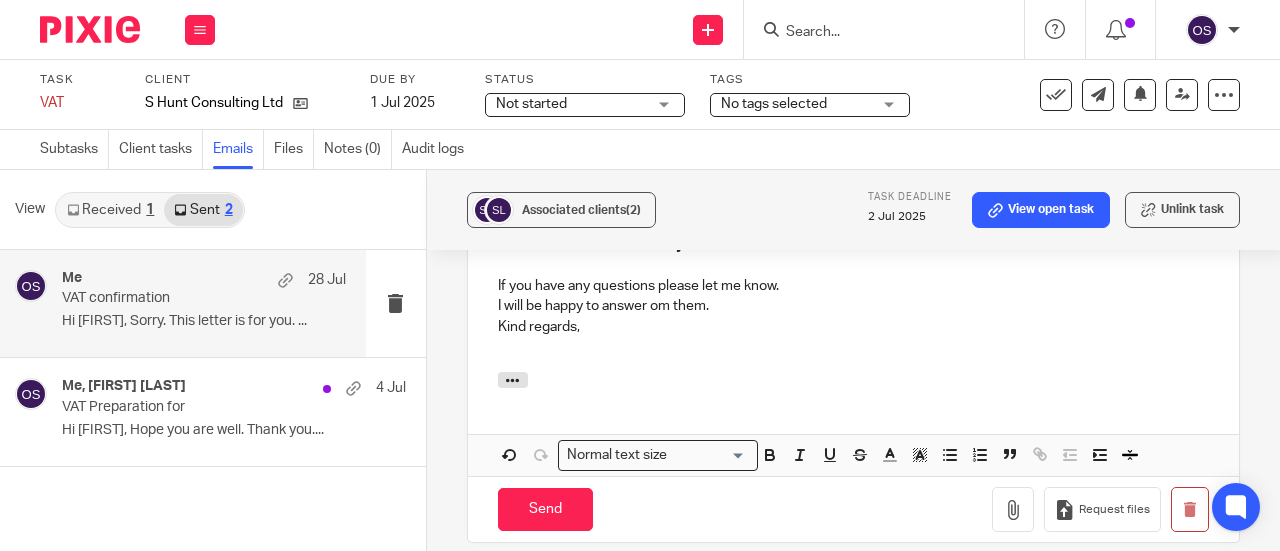 click on "If you have any questions please let me know." at bounding box center (853, 286) 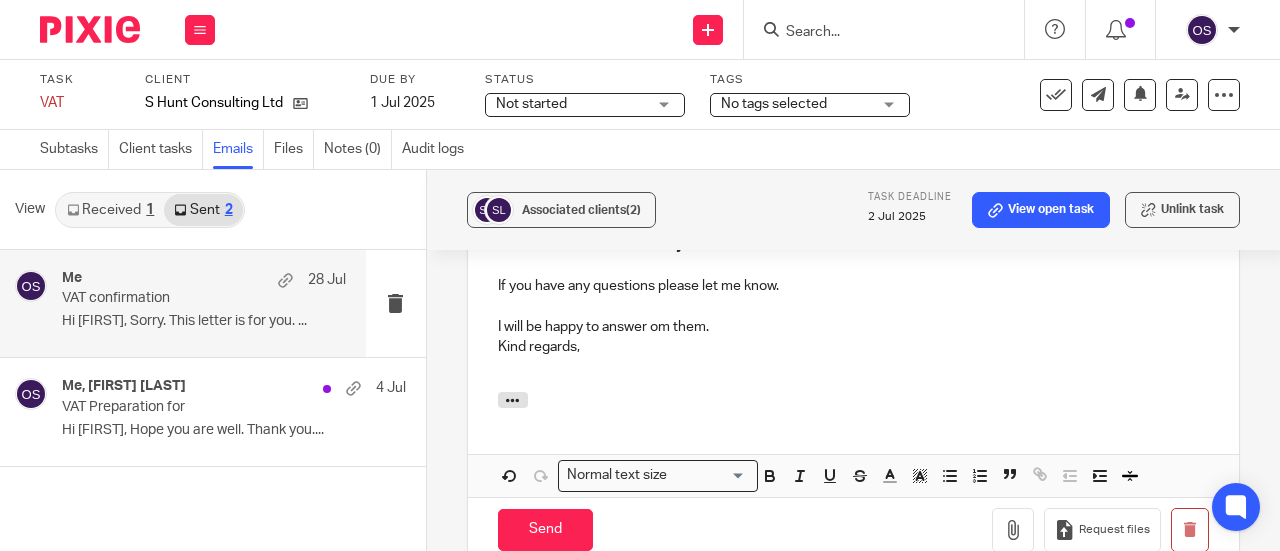 click on "I will be happy to answer om them." at bounding box center [853, 327] 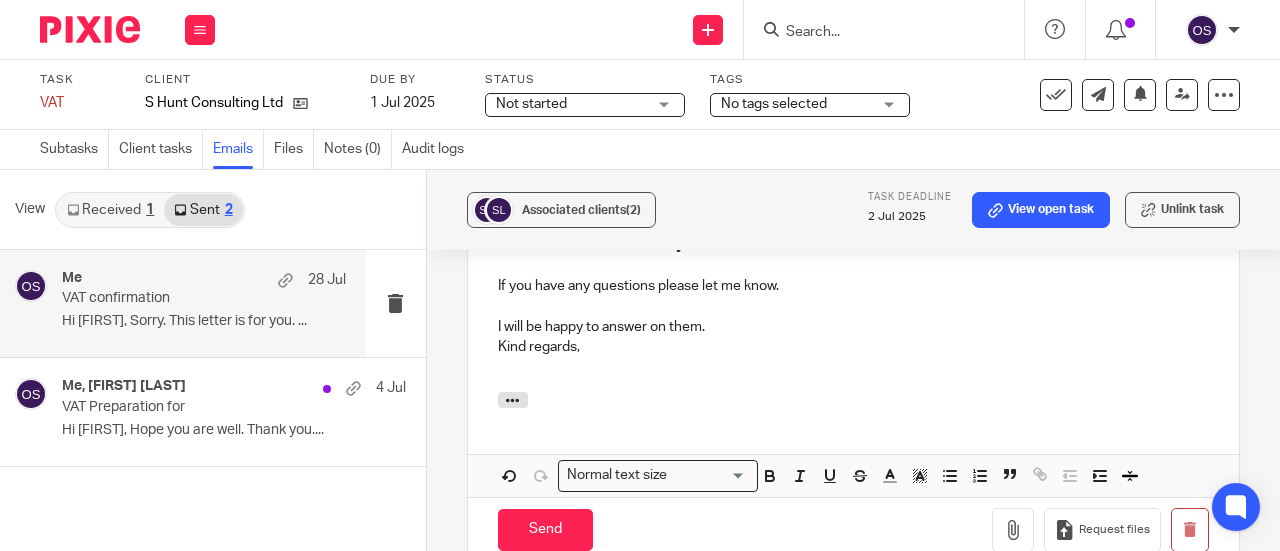 click on "I will be happy to answer on them." at bounding box center (853, 327) 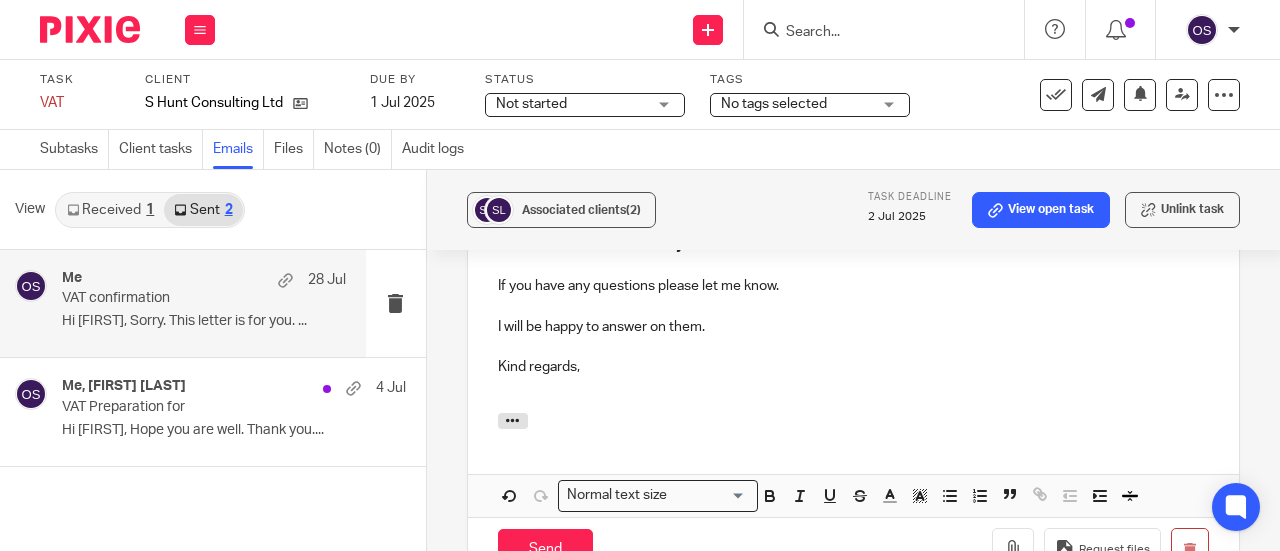 scroll, scrollTop: 1151, scrollLeft: 0, axis: vertical 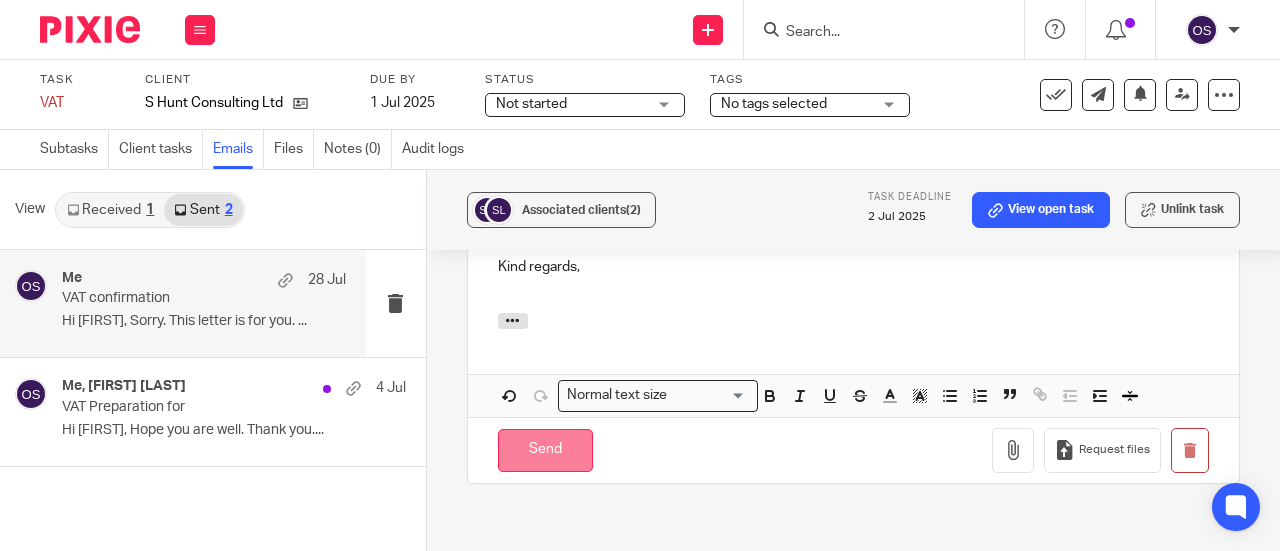 click on "Send" at bounding box center (545, 450) 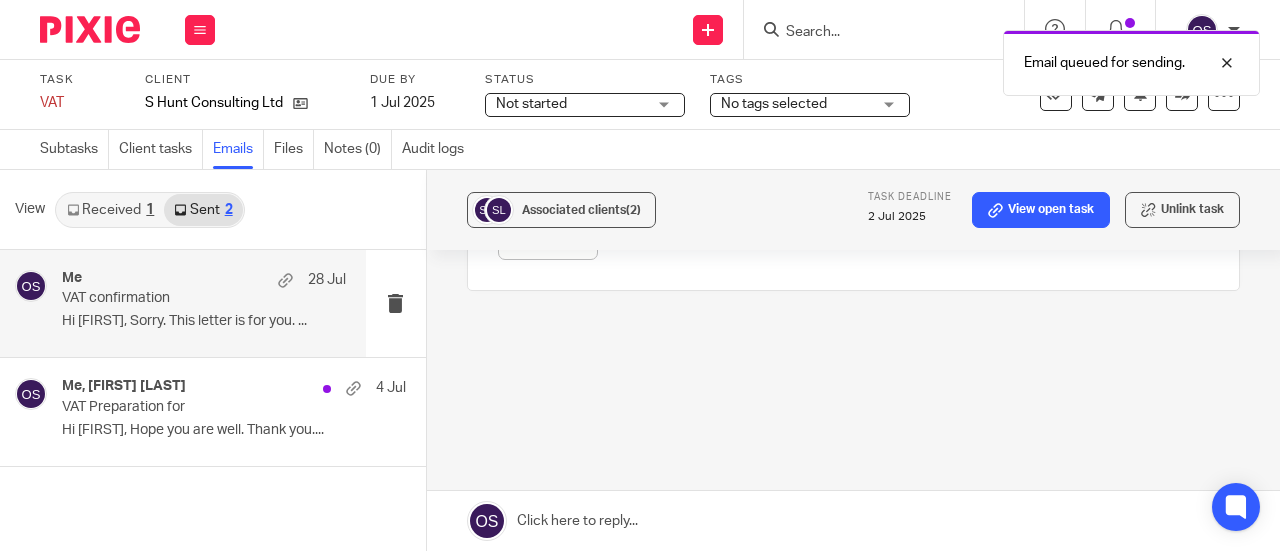 scroll, scrollTop: 706, scrollLeft: 0, axis: vertical 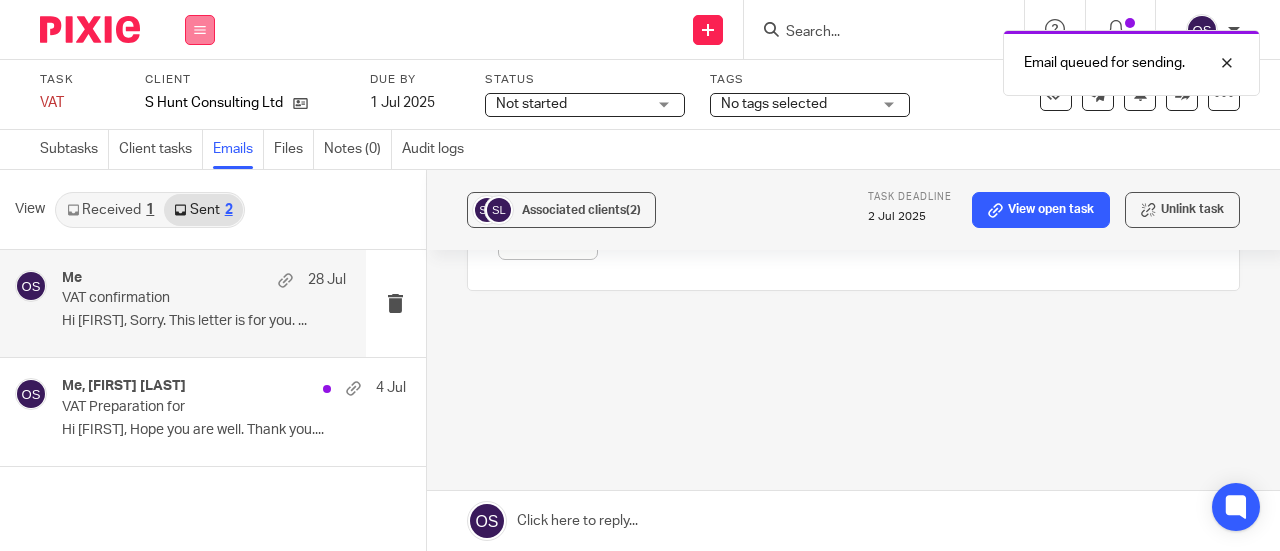 click at bounding box center [200, 30] 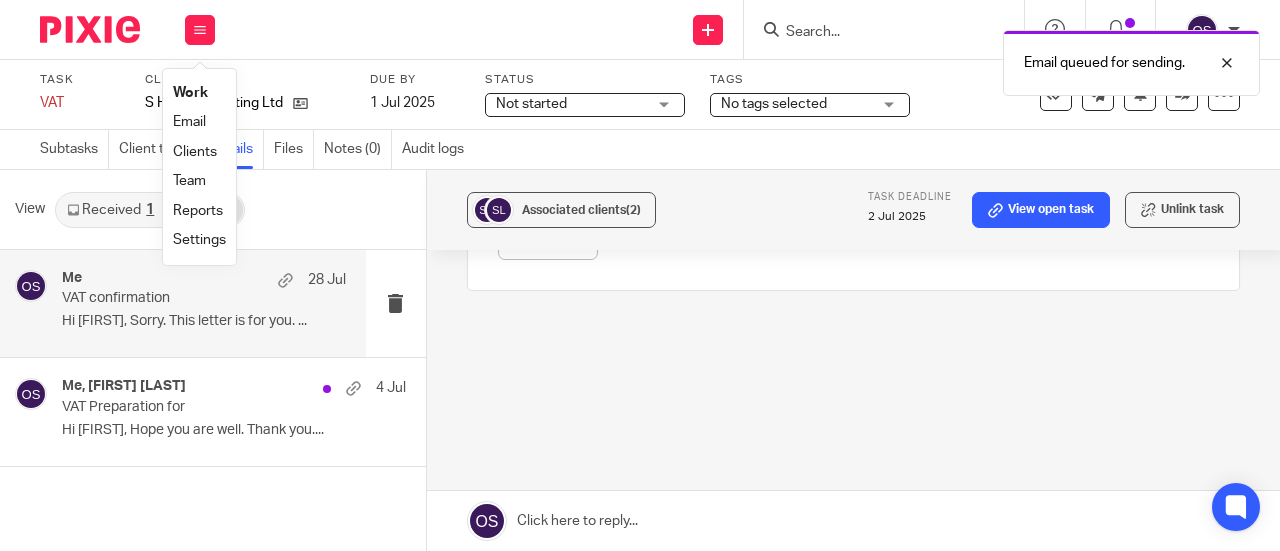 click on "Work" at bounding box center (190, 93) 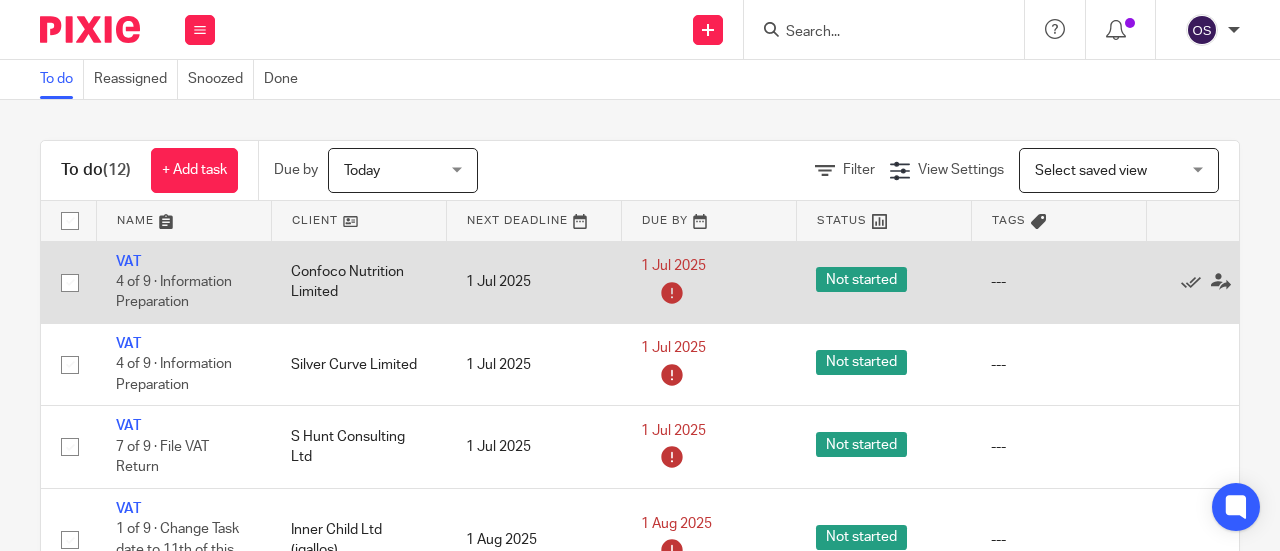 scroll, scrollTop: 0, scrollLeft: 0, axis: both 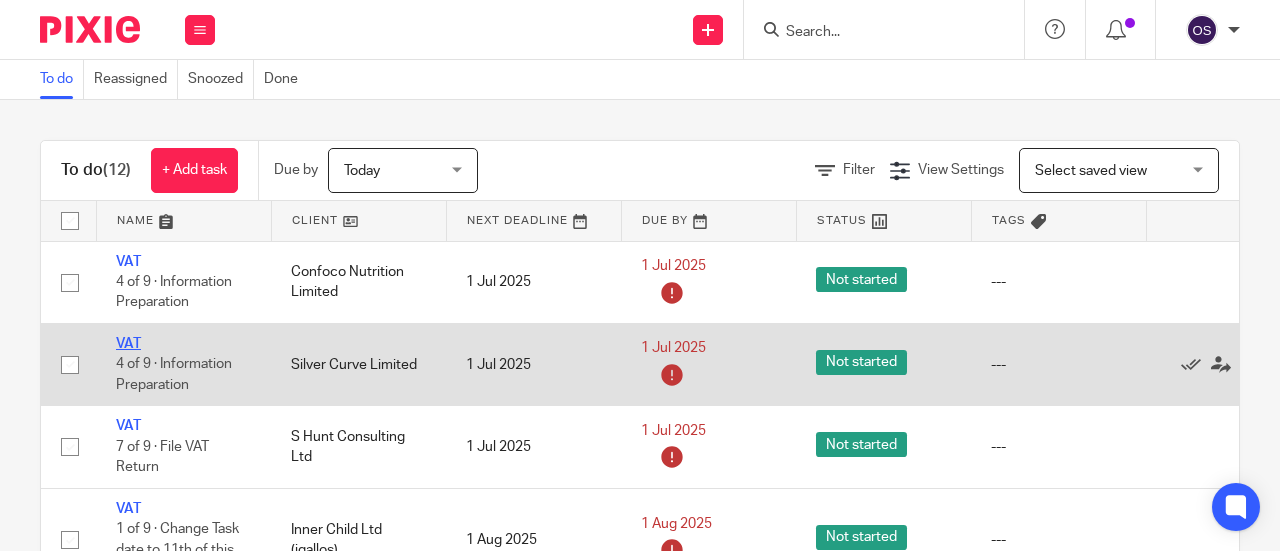 click on "VAT" at bounding box center [128, 344] 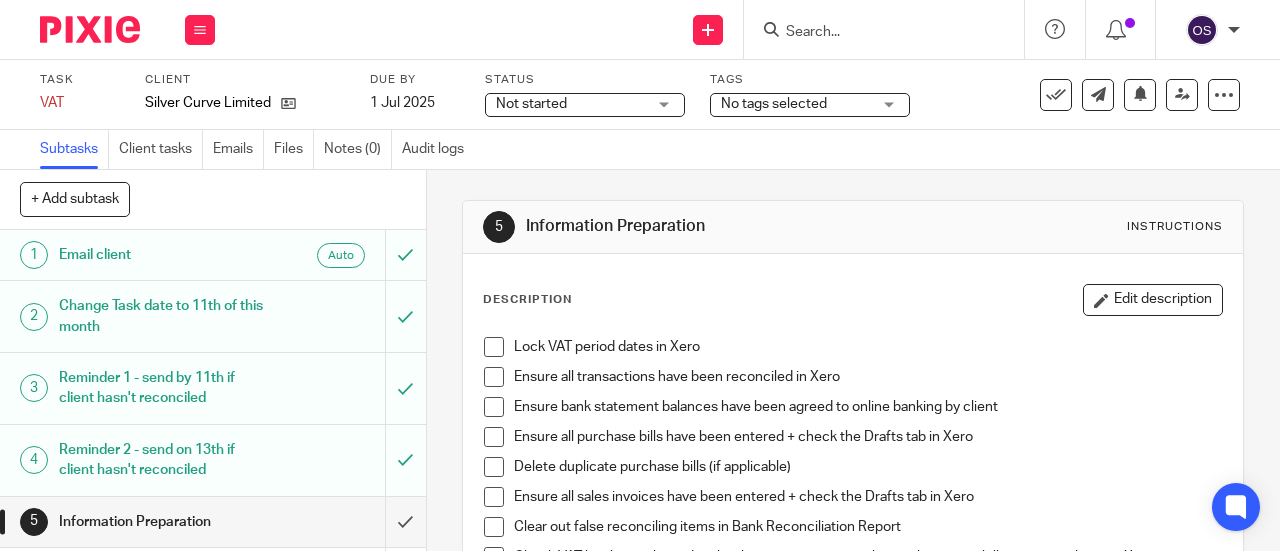 scroll, scrollTop: 0, scrollLeft: 0, axis: both 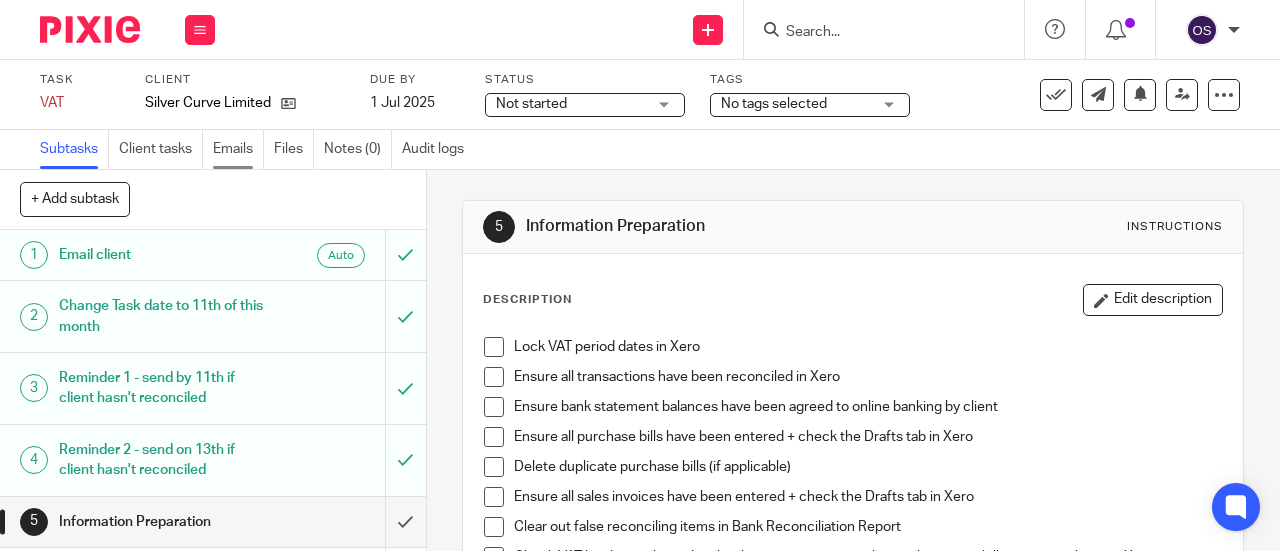 click on "Emails" at bounding box center [238, 149] 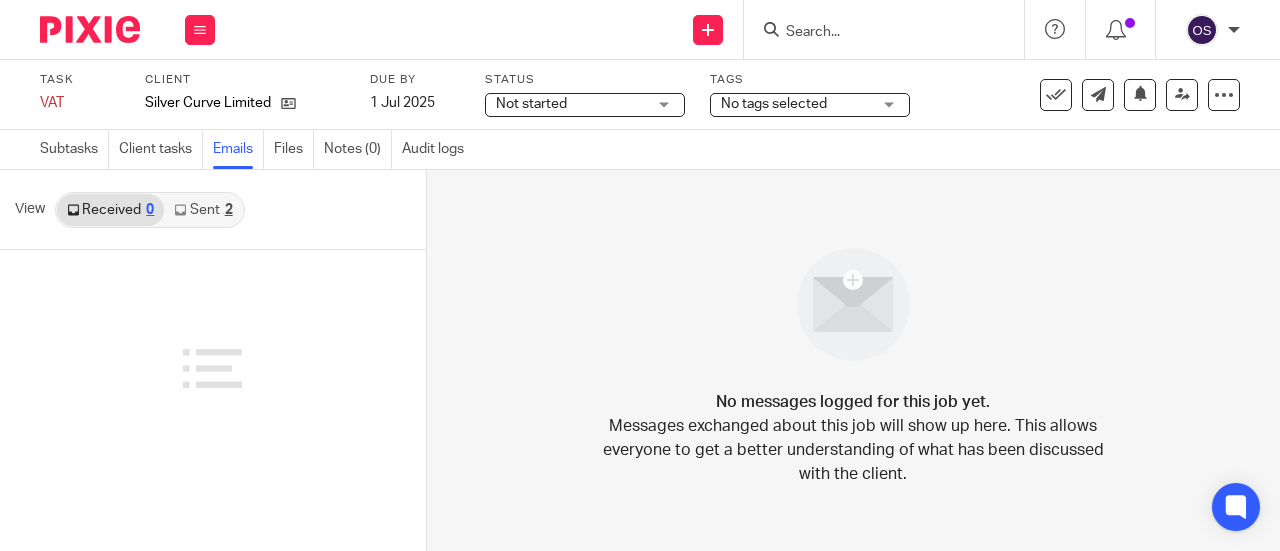 scroll, scrollTop: 0, scrollLeft: 0, axis: both 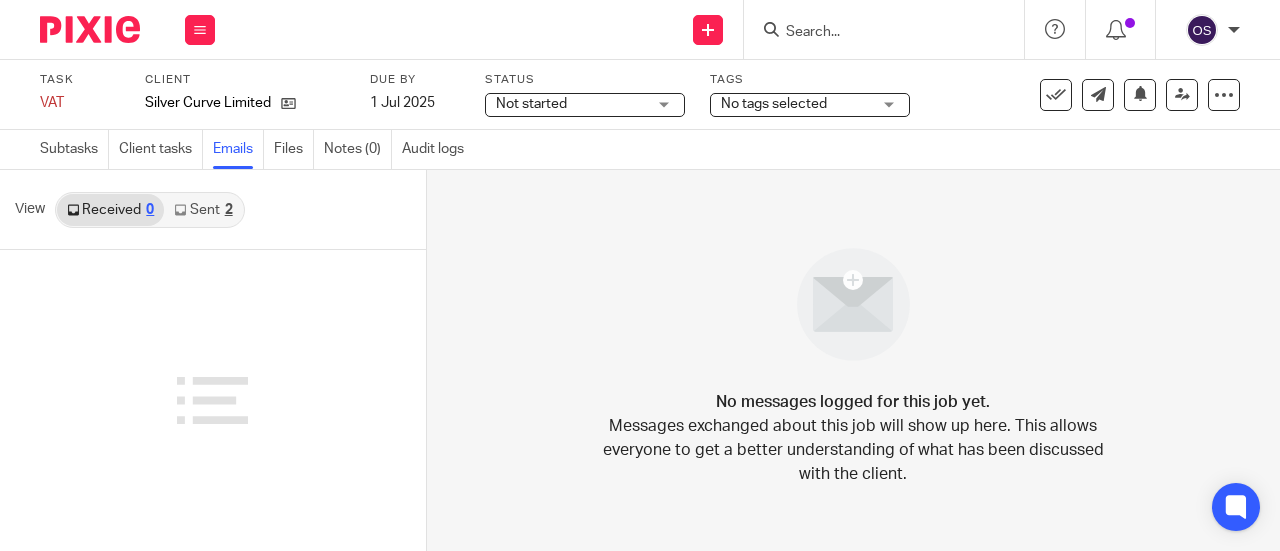 click on "Sent
2" at bounding box center [203, 210] 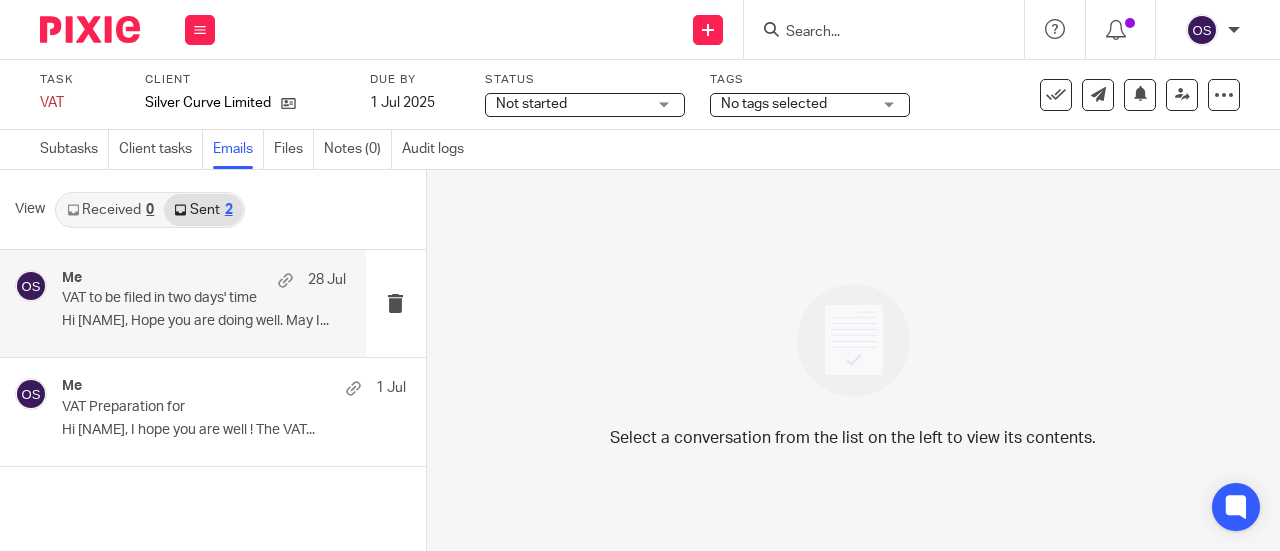 click on "Hi Barry,   Hope you are doing well.   May I..." at bounding box center (204, 321) 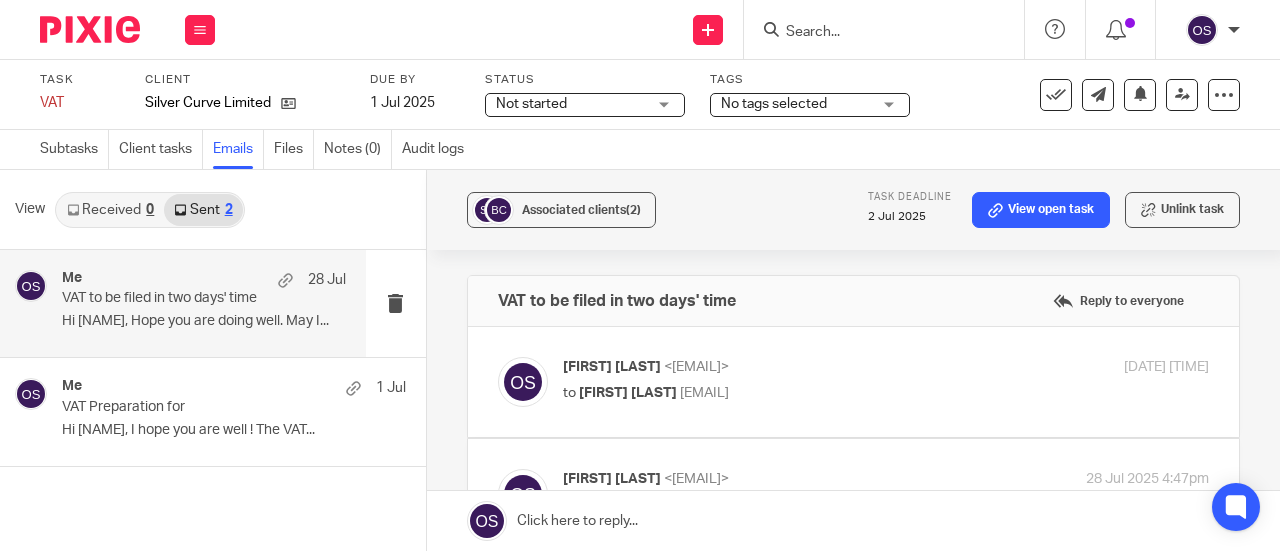 scroll, scrollTop: 0, scrollLeft: 0, axis: both 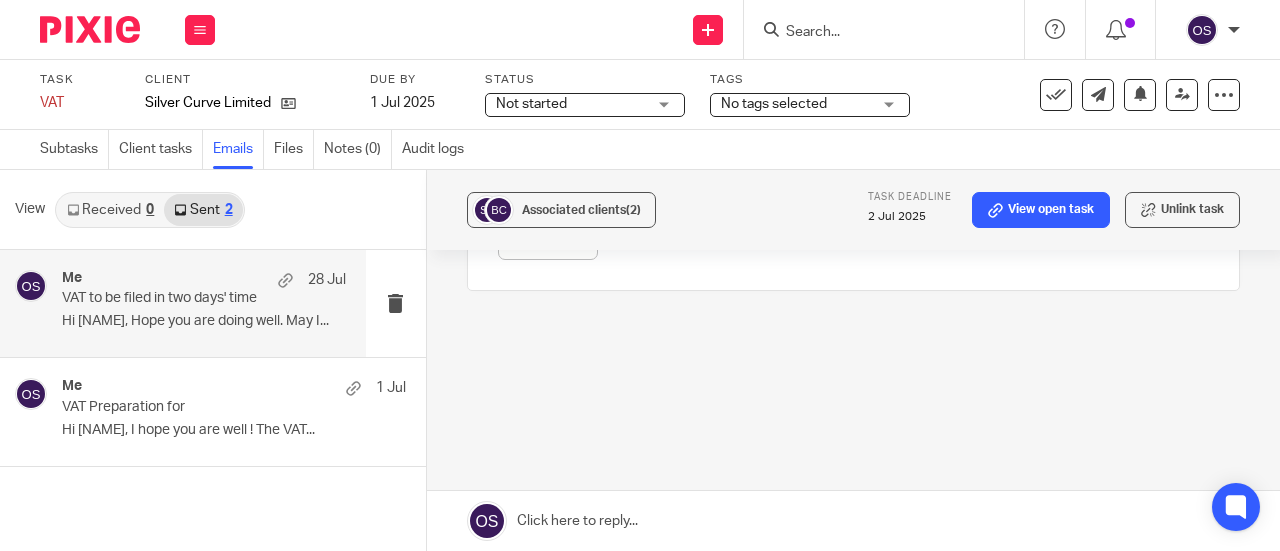 click at bounding box center [853, 521] 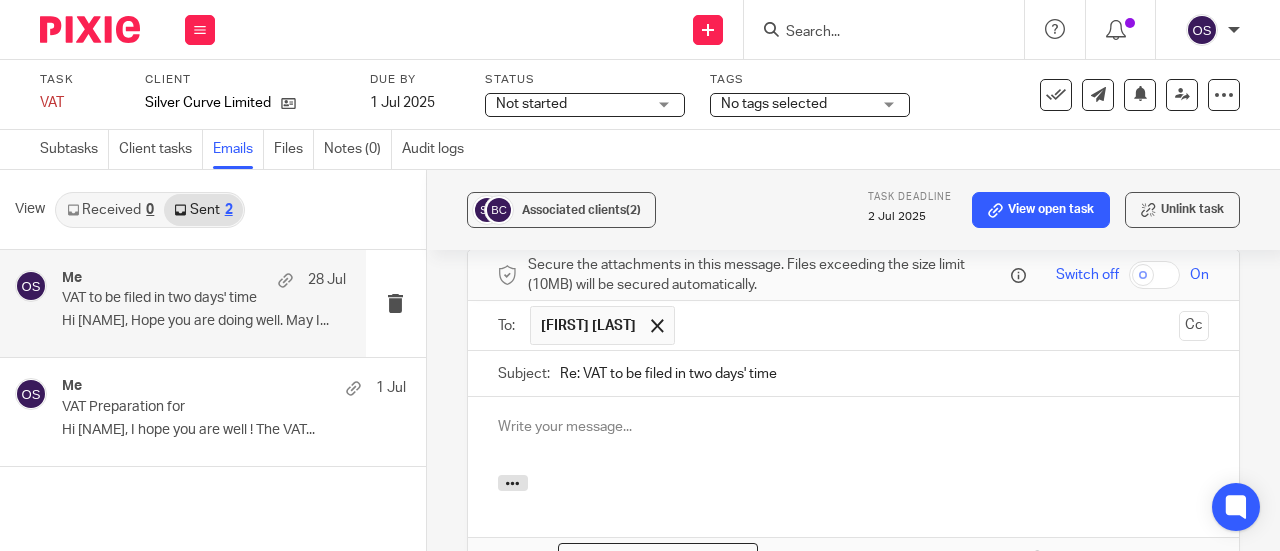 scroll, scrollTop: 1131, scrollLeft: 0, axis: vertical 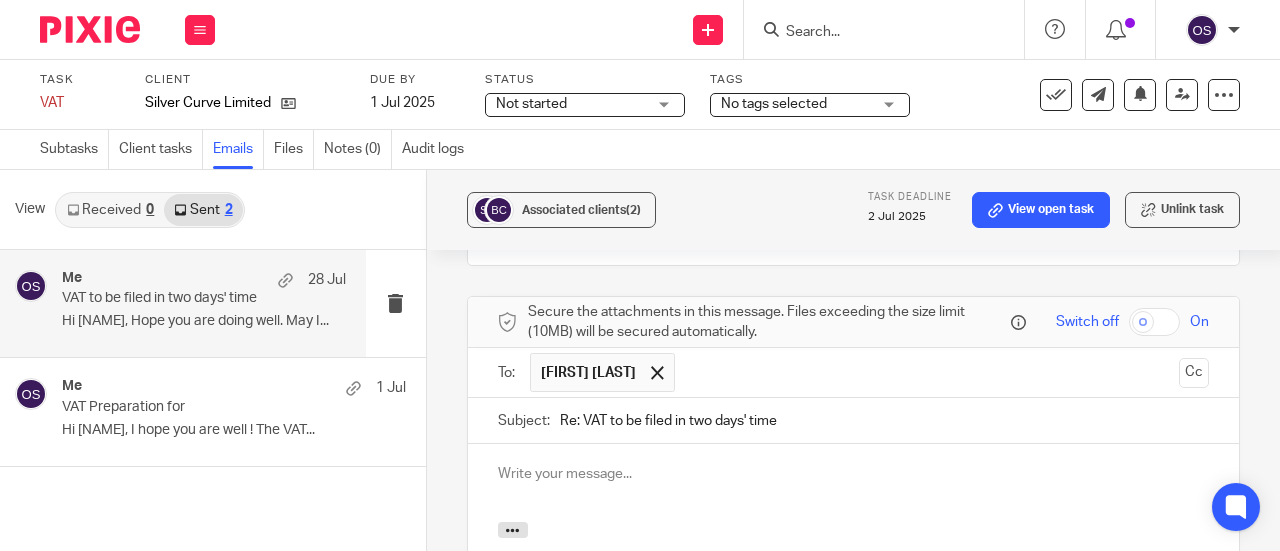 click at bounding box center [928, 372] 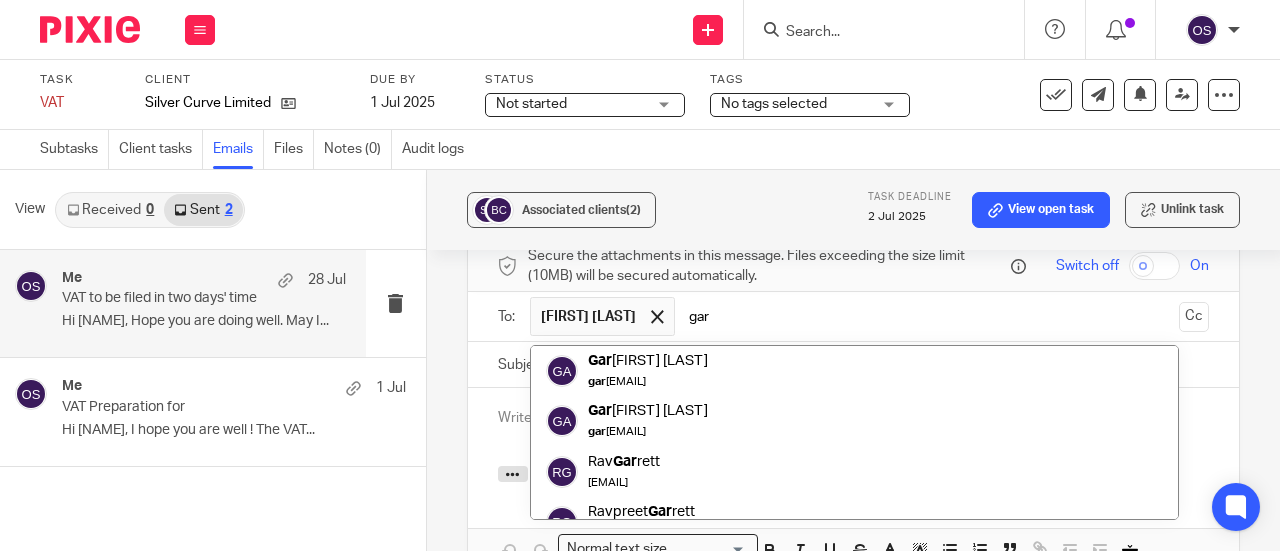 scroll, scrollTop: 831, scrollLeft: 0, axis: vertical 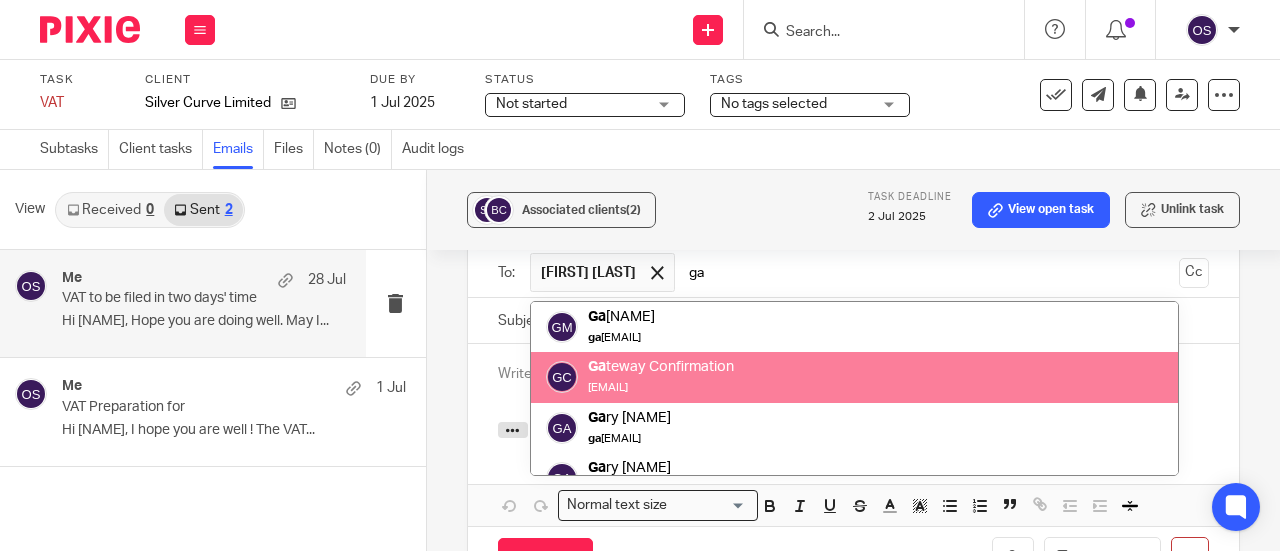 type on "g" 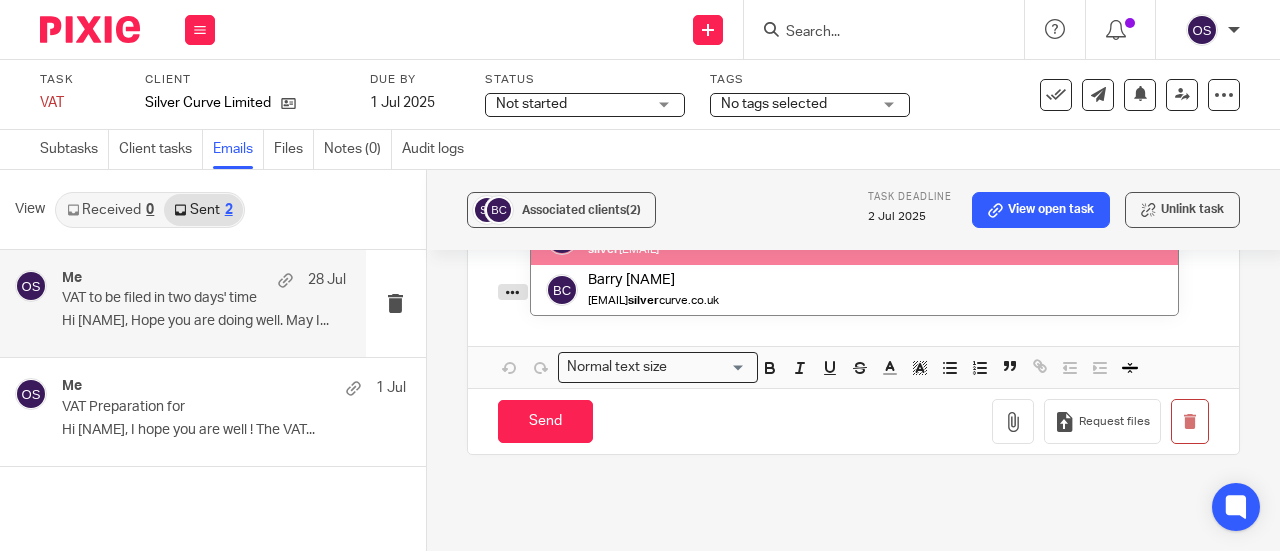 scroll, scrollTop: 1000, scrollLeft: 0, axis: vertical 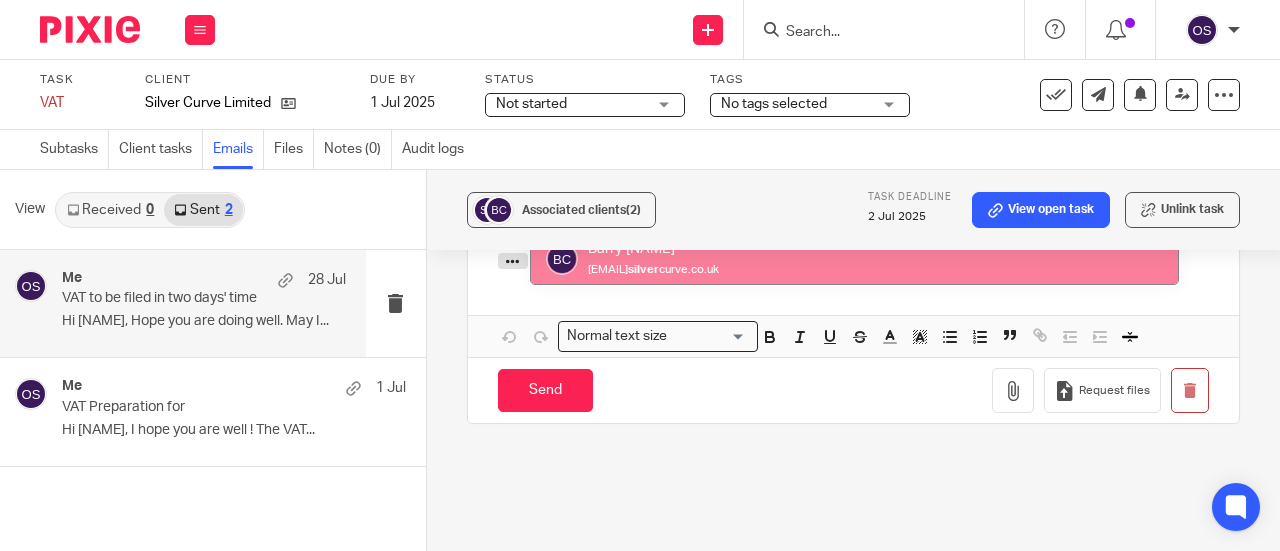 type on "silver" 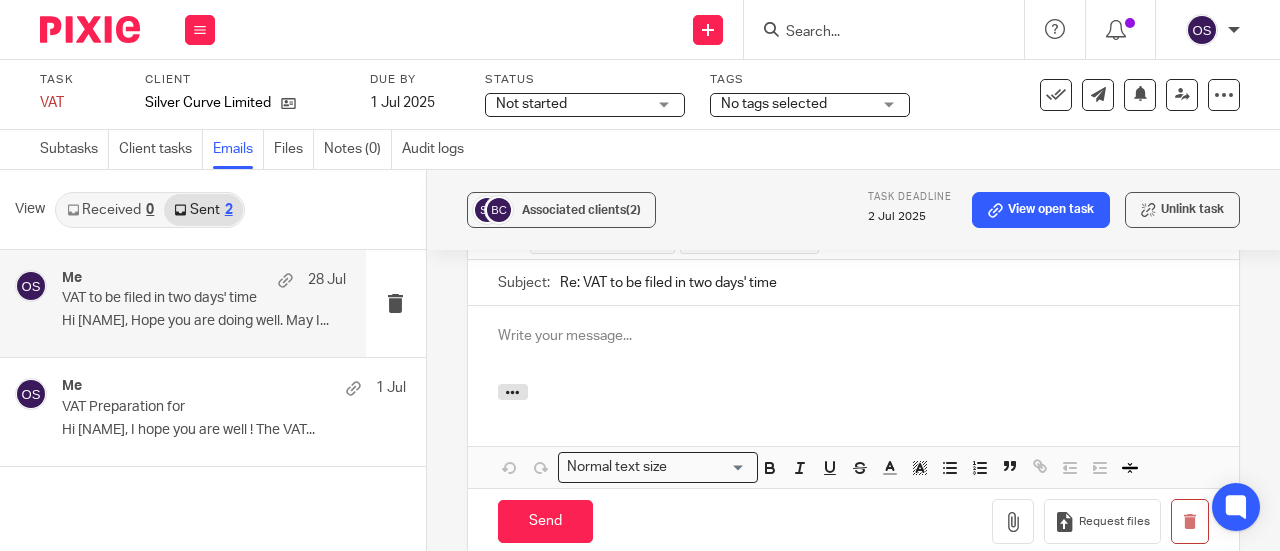 scroll, scrollTop: 900, scrollLeft: 0, axis: vertical 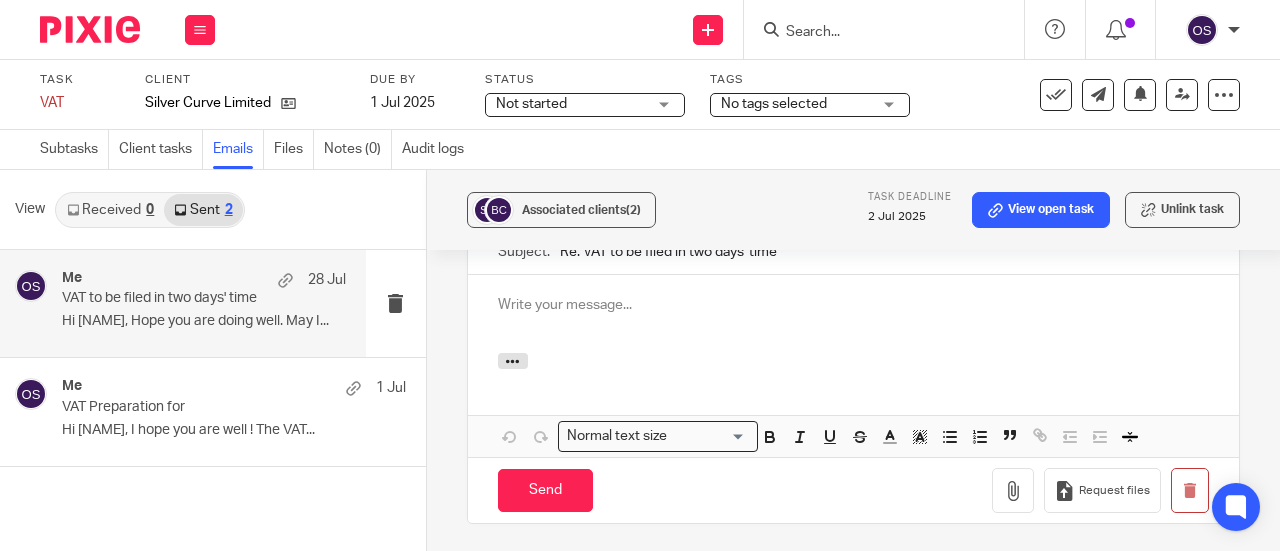 click at bounding box center [853, 305] 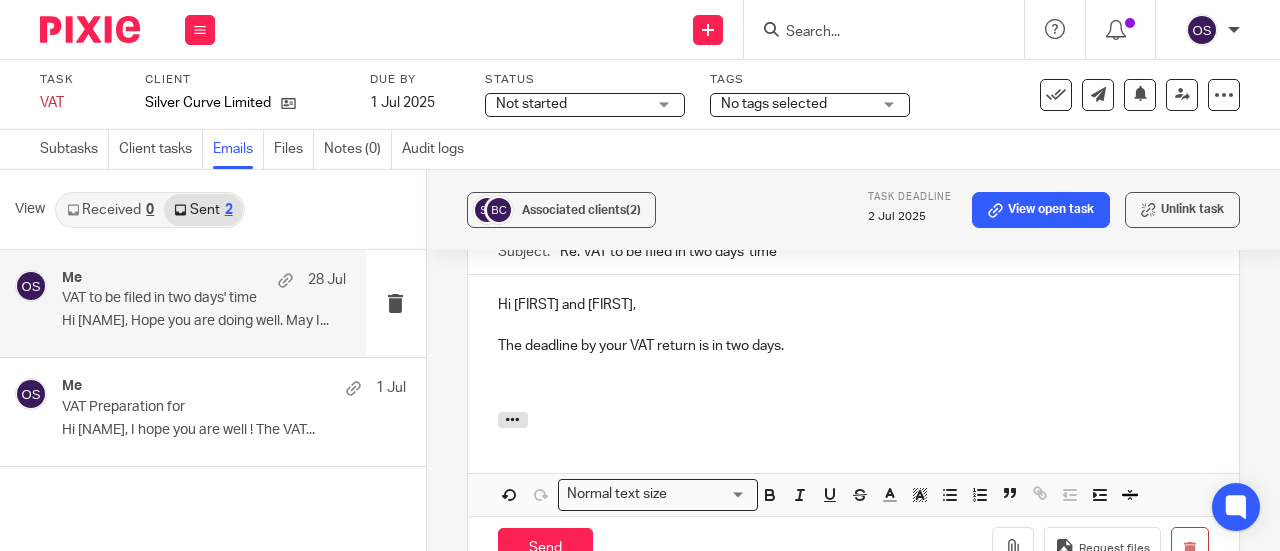 click on "Hi Bryan and Barry," at bounding box center (853, 305) 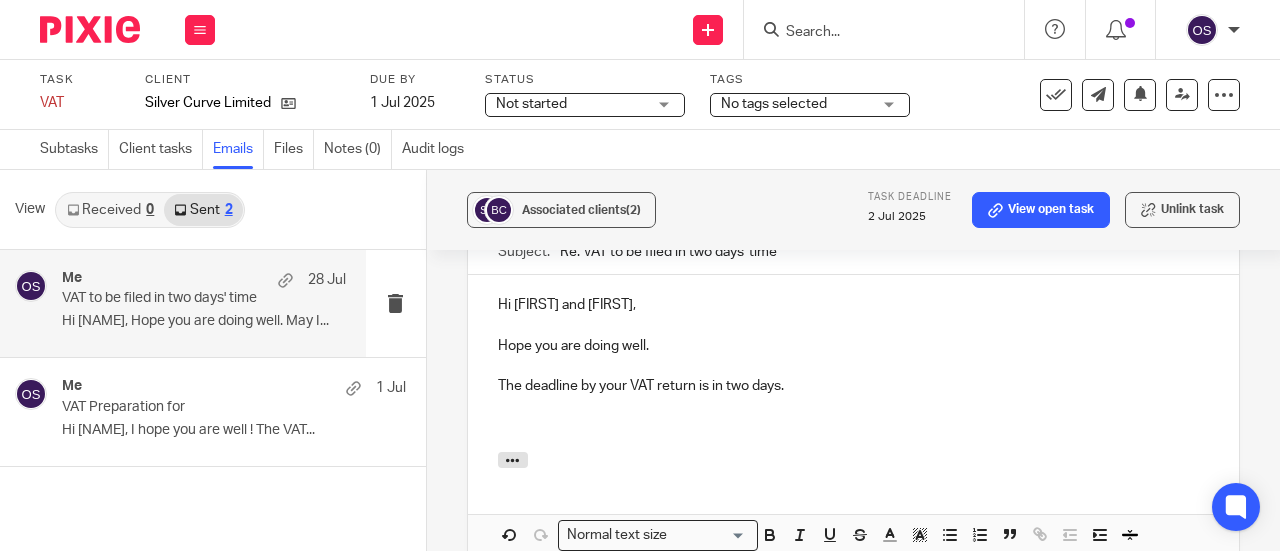 click on "The deadline by your VAT return is in two days." at bounding box center (853, 386) 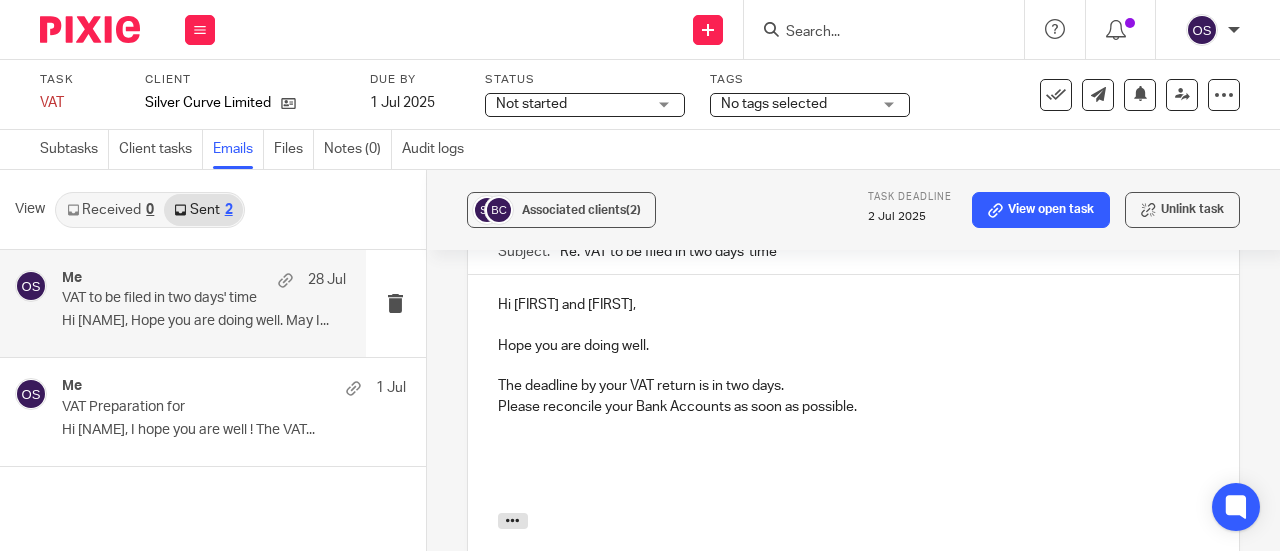 scroll, scrollTop: 1000, scrollLeft: 0, axis: vertical 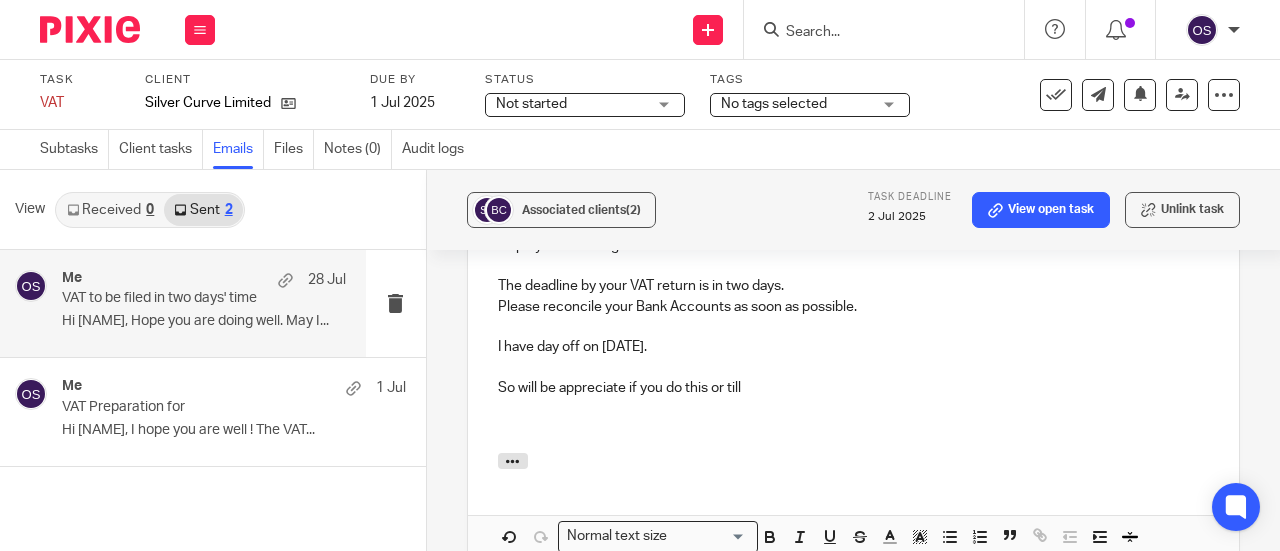 click on "So will be appreciate if you do this or till" at bounding box center (853, 388) 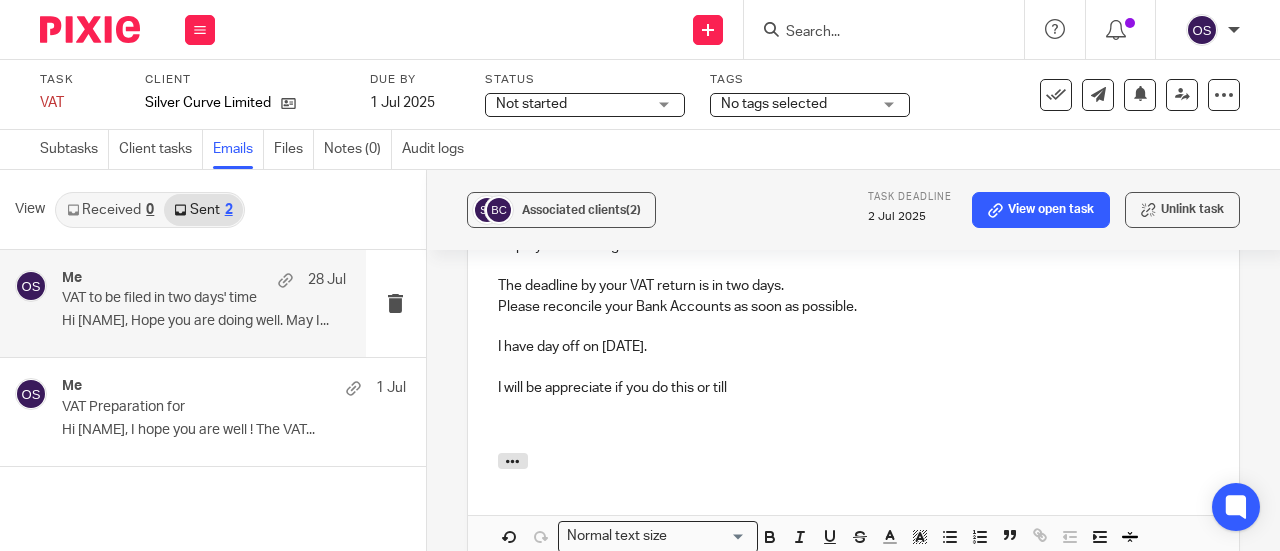 click on "I will be appreciate if you do this or till" at bounding box center [853, 388] 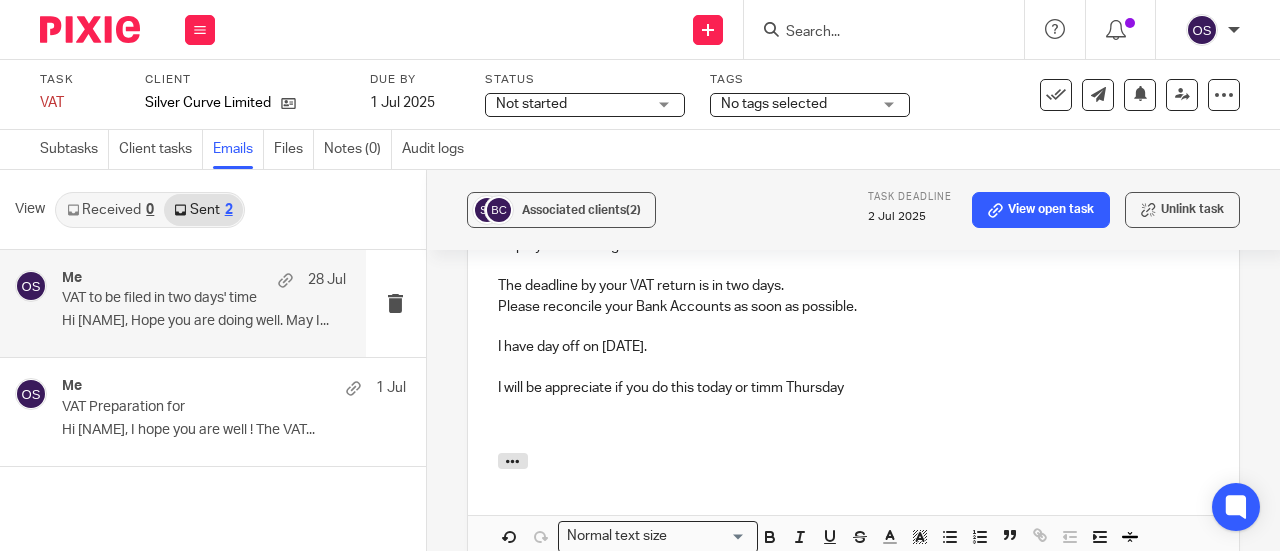 click on "I have day off on tomorrow." at bounding box center [853, 347] 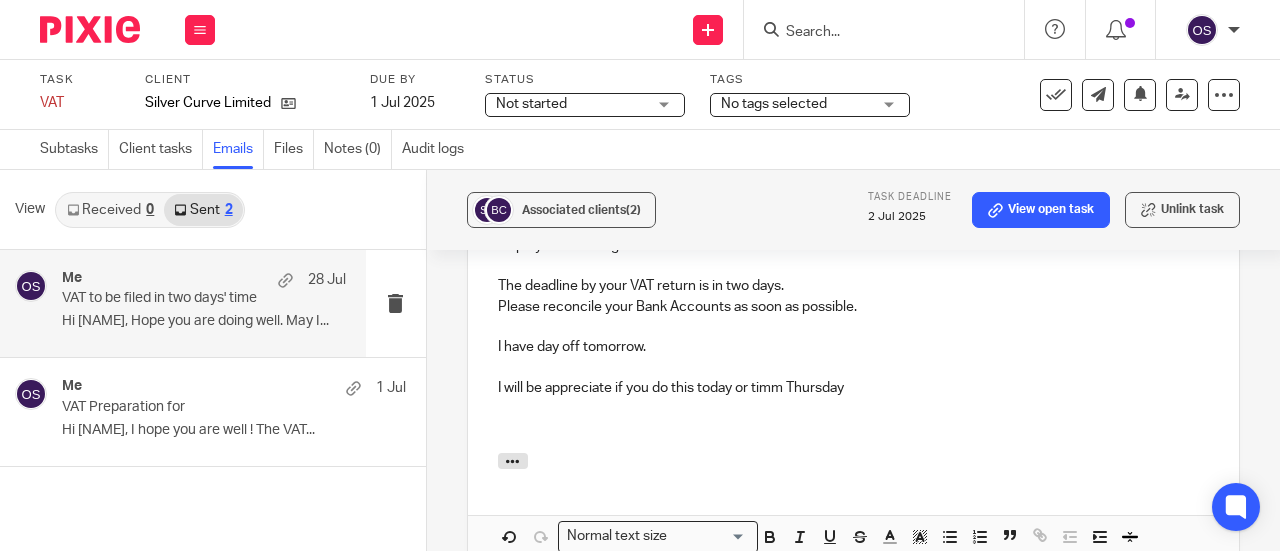 click on "I will be appreciate if you do this today or timm Thursday" at bounding box center [853, 388] 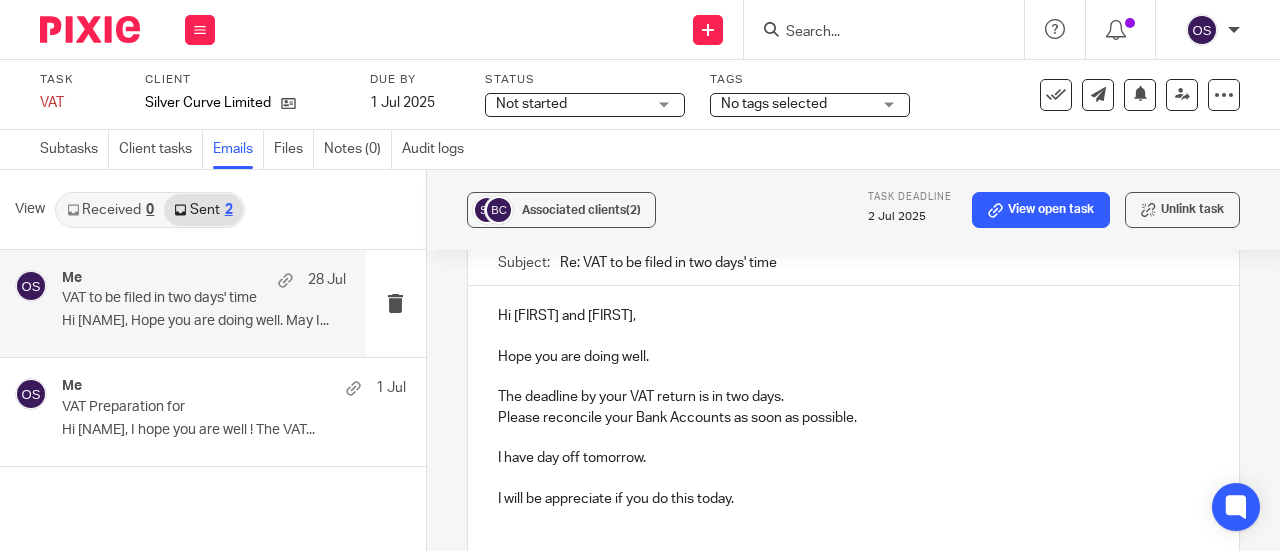 scroll, scrollTop: 800, scrollLeft: 0, axis: vertical 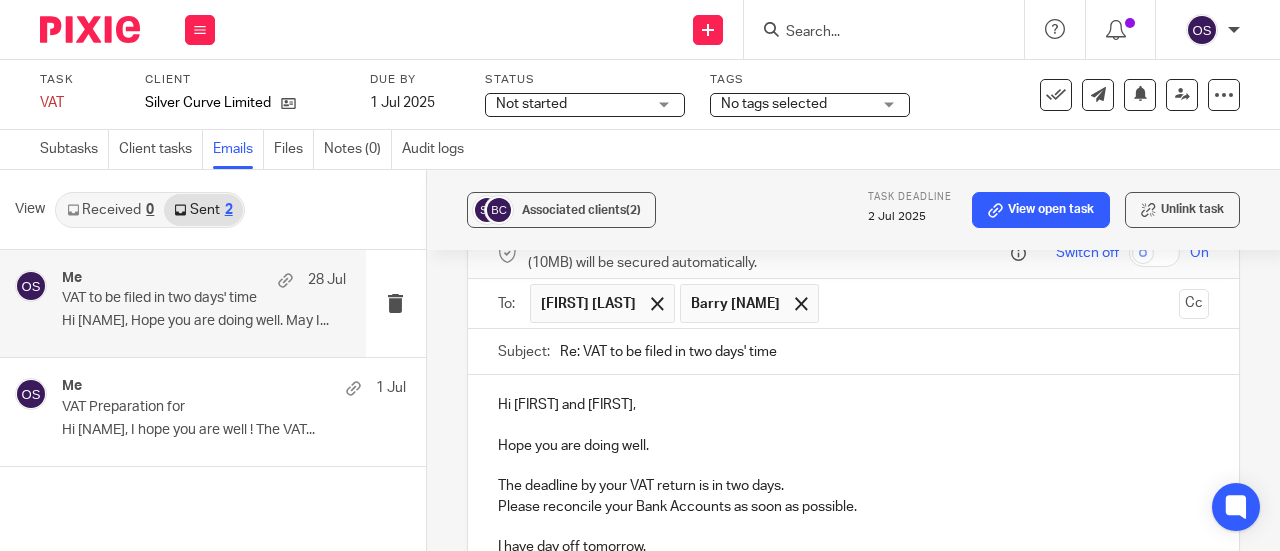 click on "Re: VAT to be filed in two days' time" at bounding box center [884, 351] 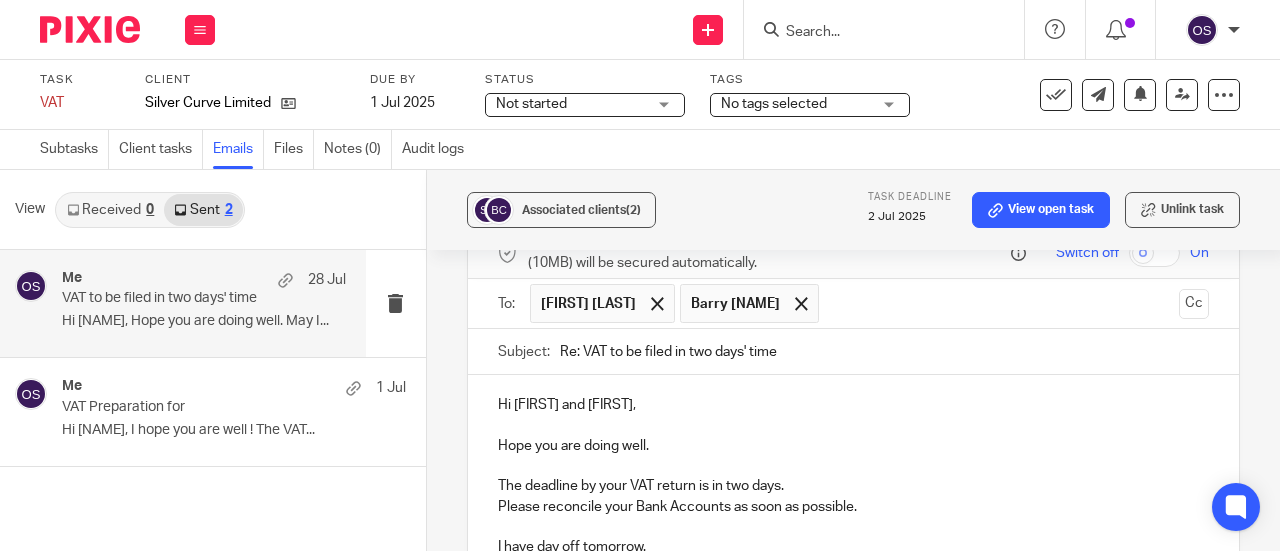 type on "Re: VAT to be filed in two days' time" 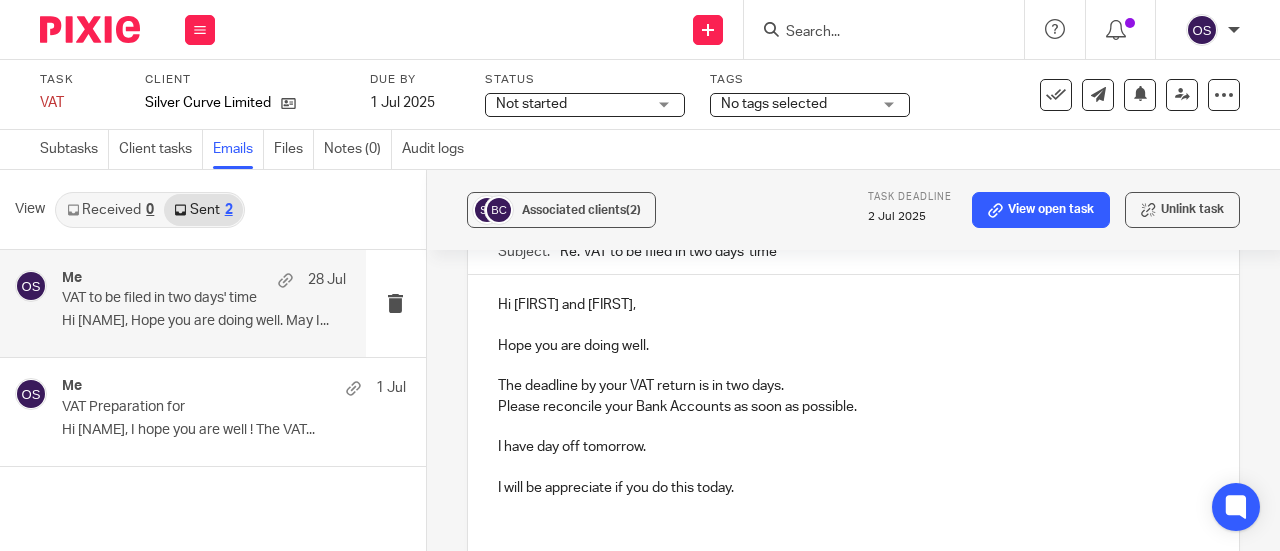 scroll, scrollTop: 1000, scrollLeft: 0, axis: vertical 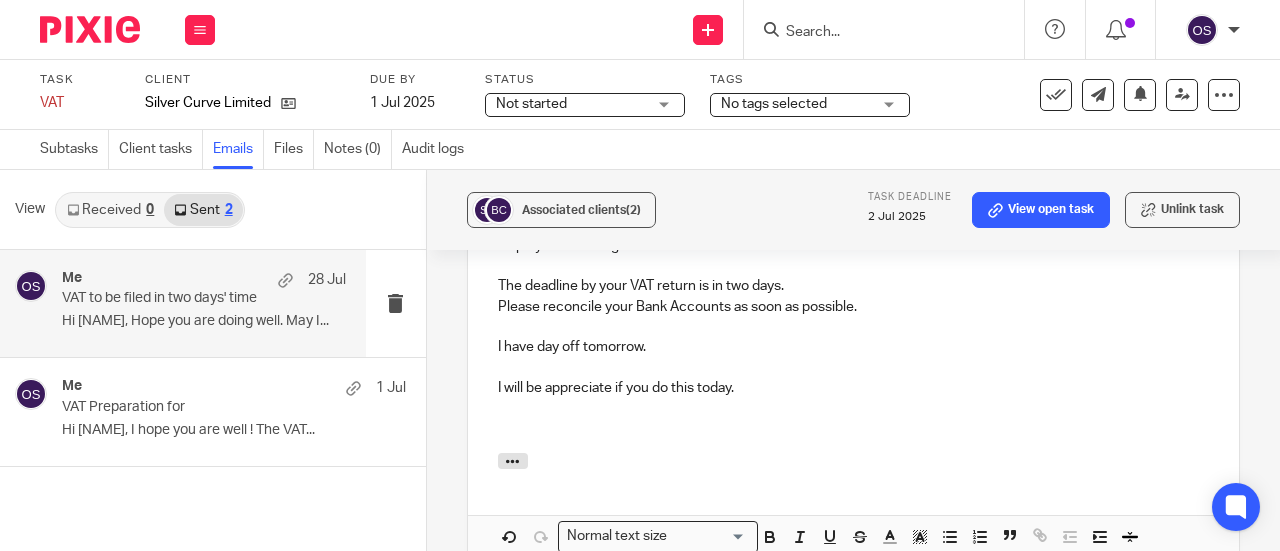 click at bounding box center [853, 408] 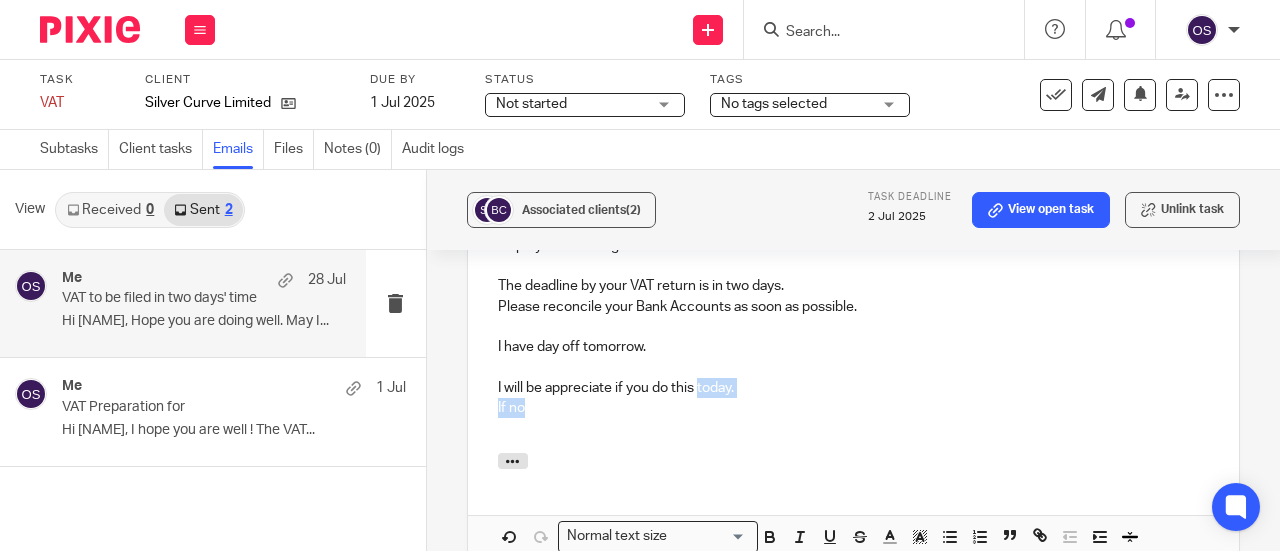 drag, startPoint x: 695, startPoint y: 461, endPoint x: 728, endPoint y: 491, distance: 44.598206 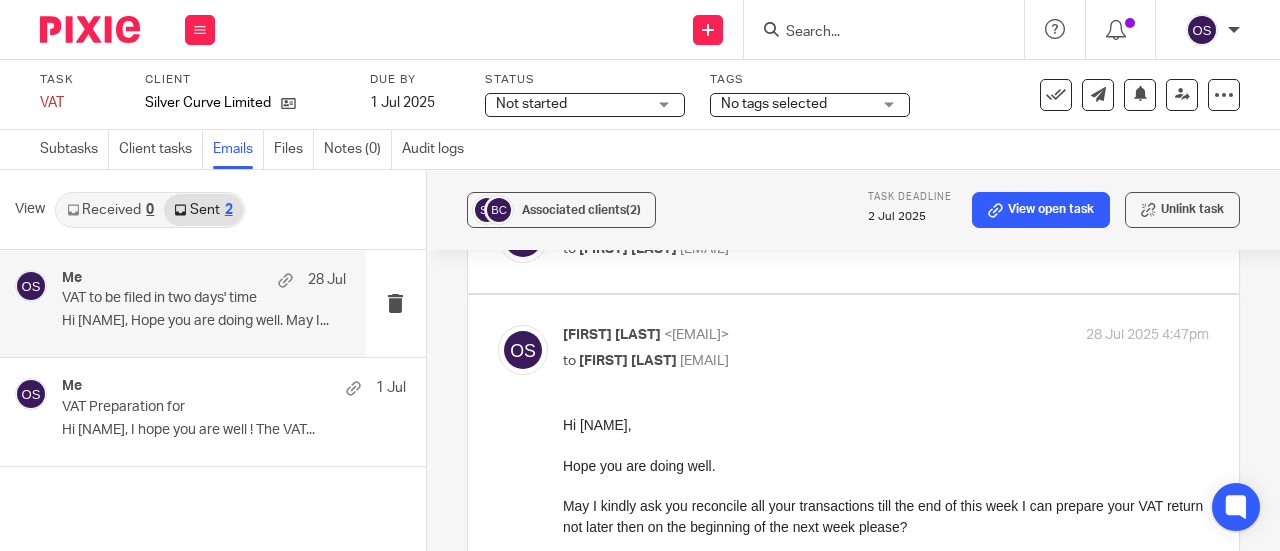 scroll, scrollTop: 0, scrollLeft: 0, axis: both 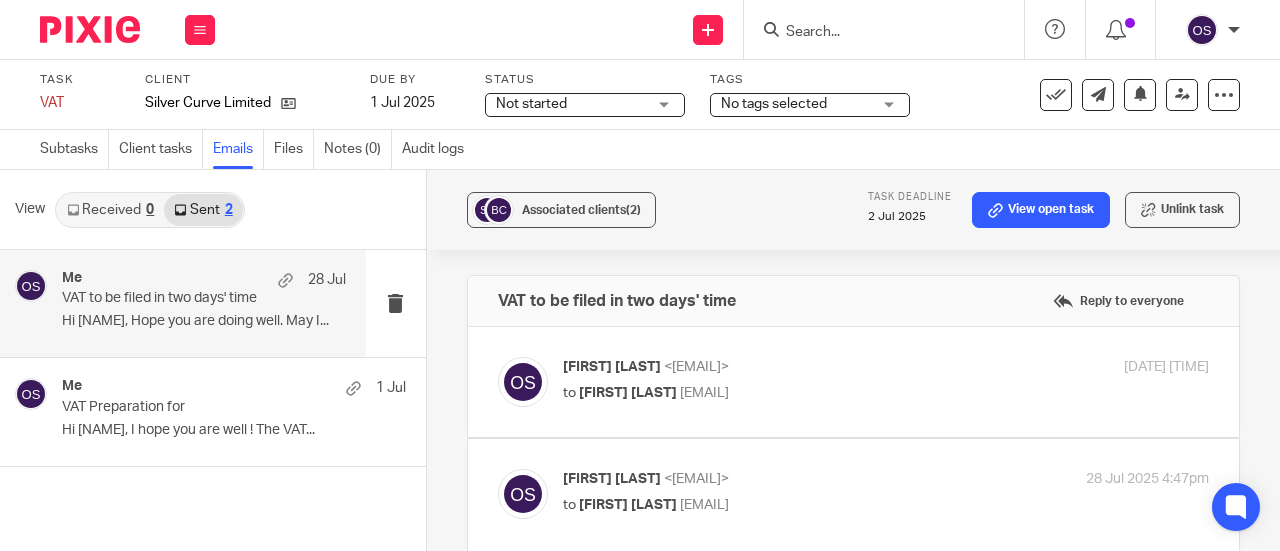 click on "Oksana Sova
<oksana@munroandpartners.com>" at bounding box center [778, 367] 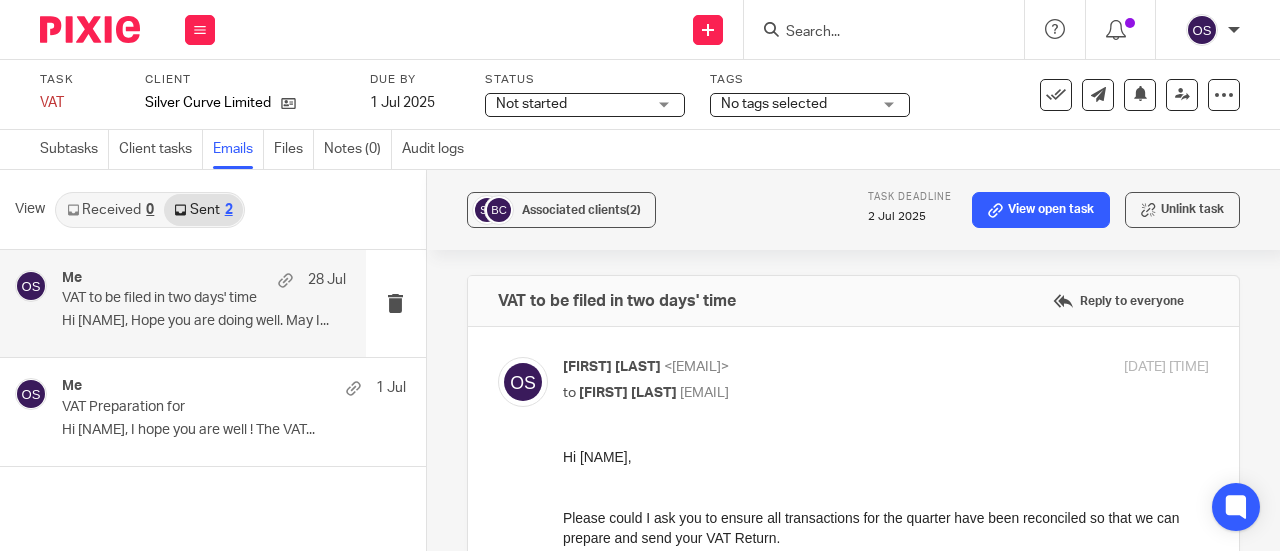 scroll, scrollTop: 0, scrollLeft: 0, axis: both 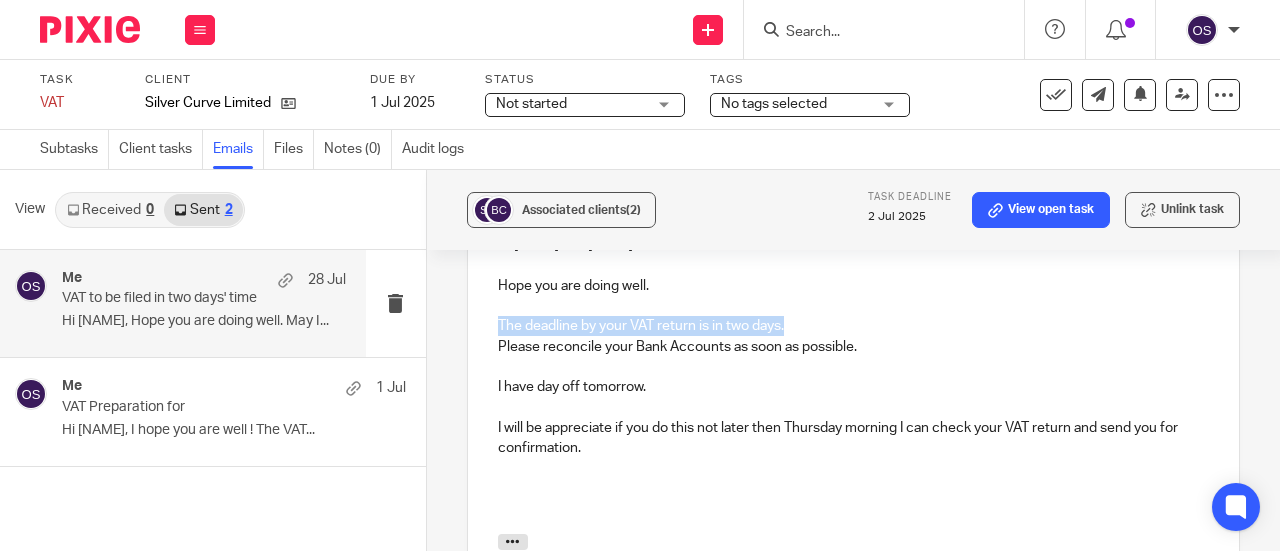 drag, startPoint x: 791, startPoint y: 408, endPoint x: 428, endPoint y: 404, distance: 363.02203 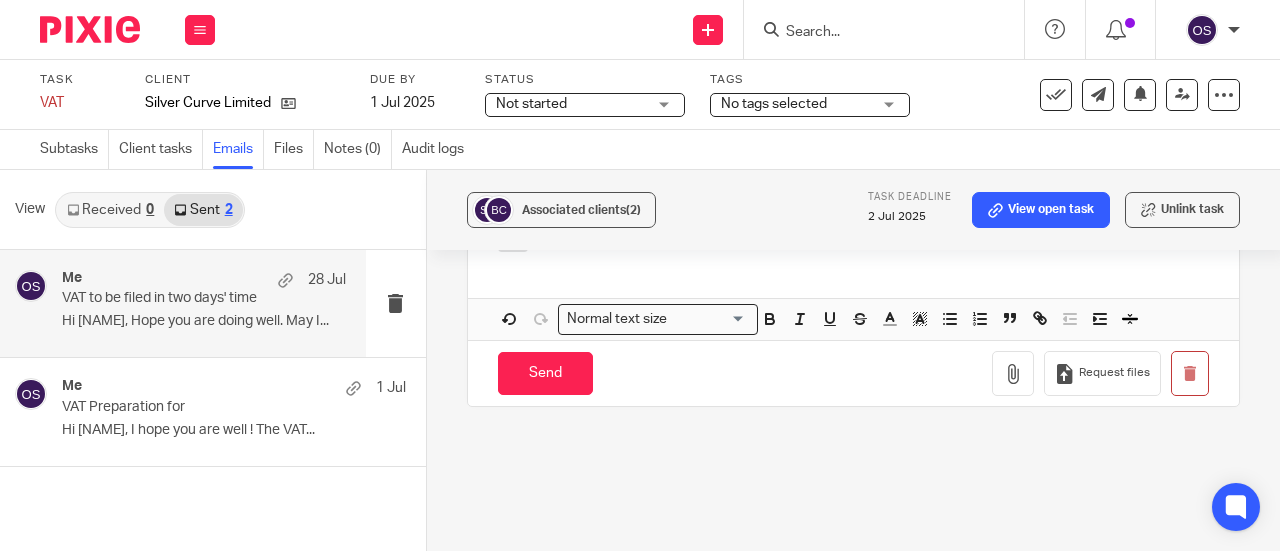 scroll, scrollTop: 1600, scrollLeft: 0, axis: vertical 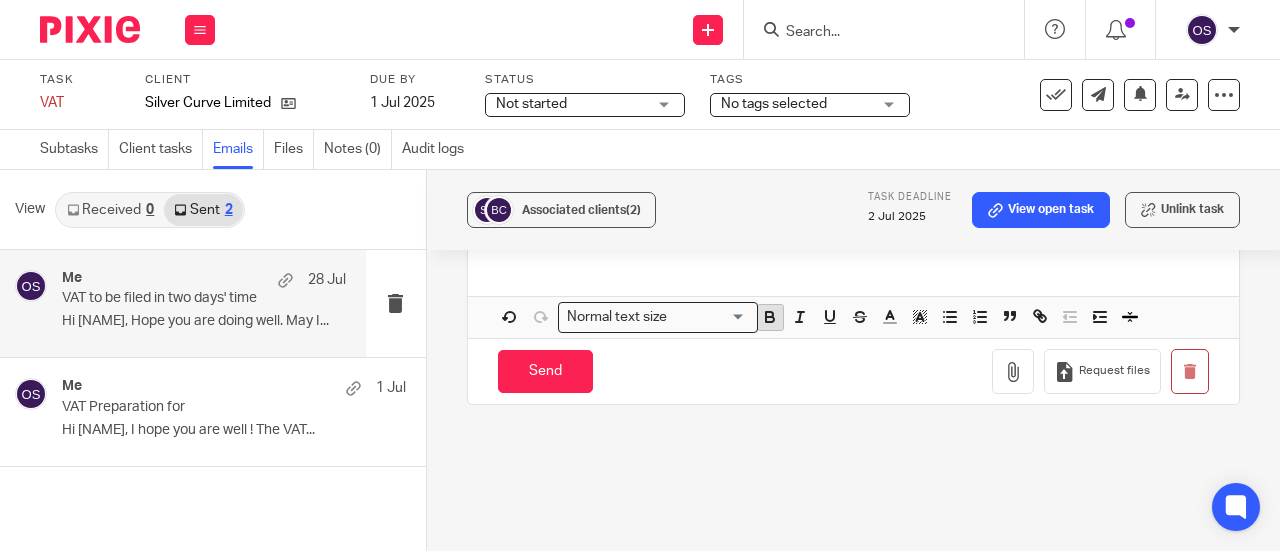 click 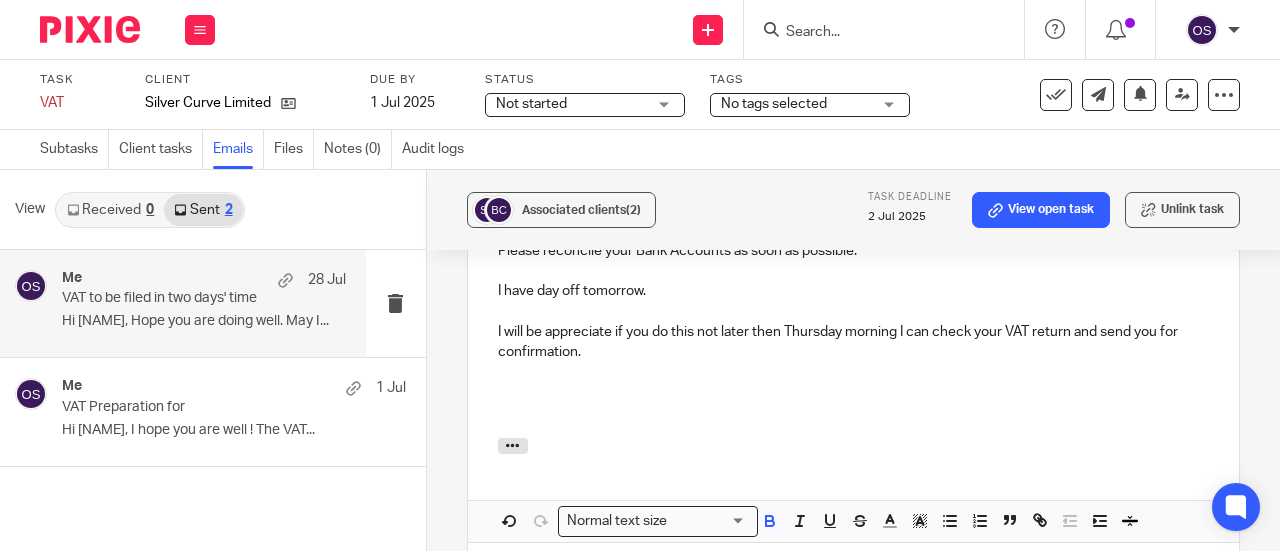 scroll, scrollTop: 1422, scrollLeft: 0, axis: vertical 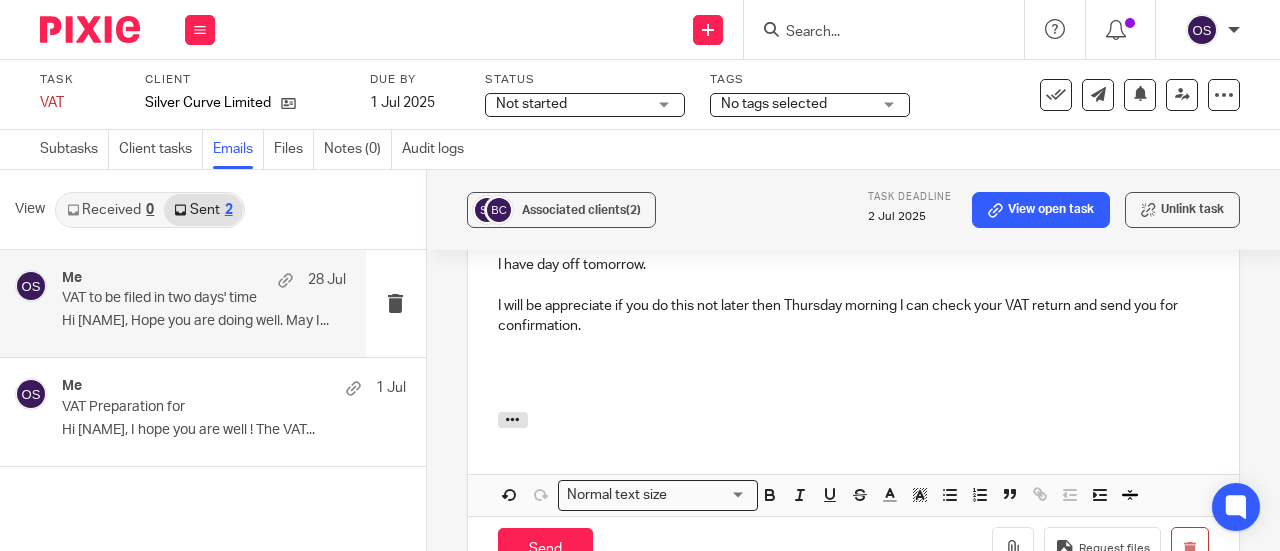 click at bounding box center [853, 346] 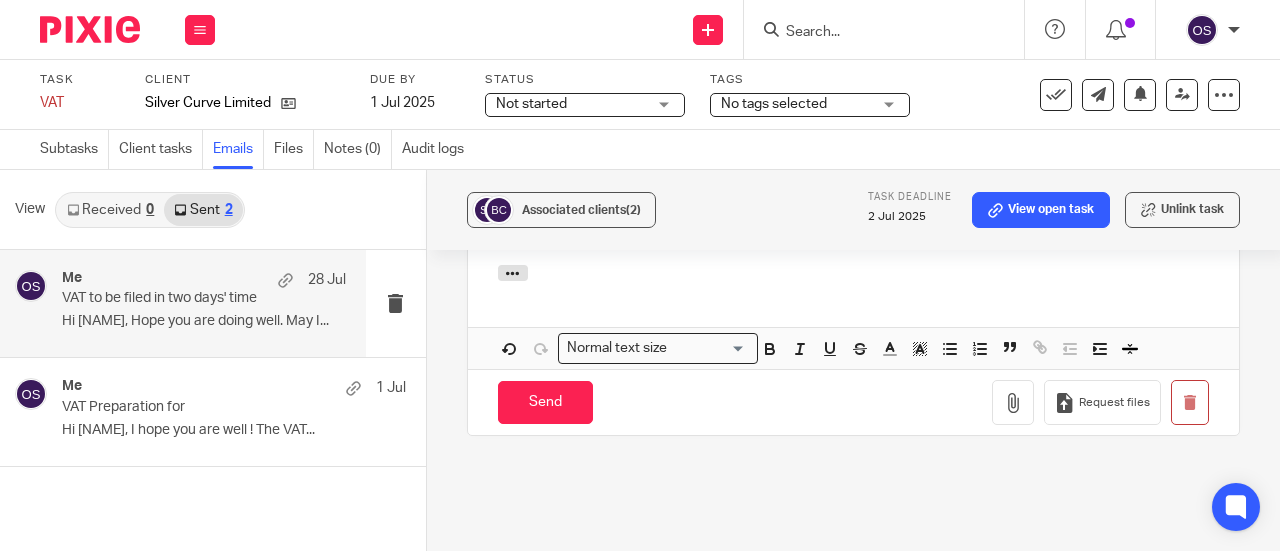 scroll, scrollTop: 1622, scrollLeft: 0, axis: vertical 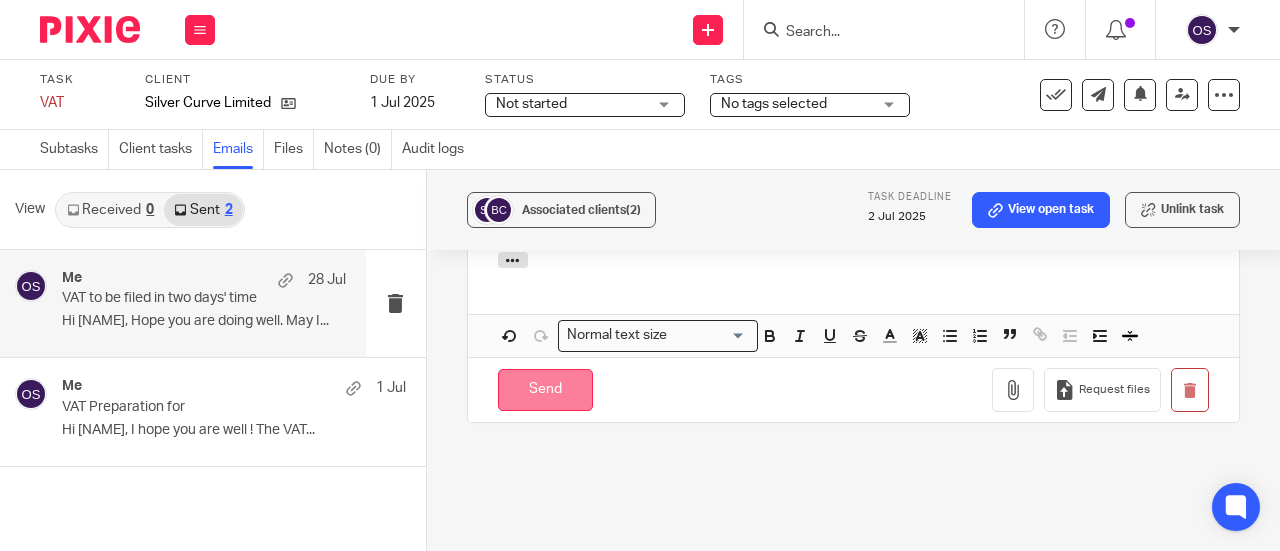 click on "Send" at bounding box center [545, 390] 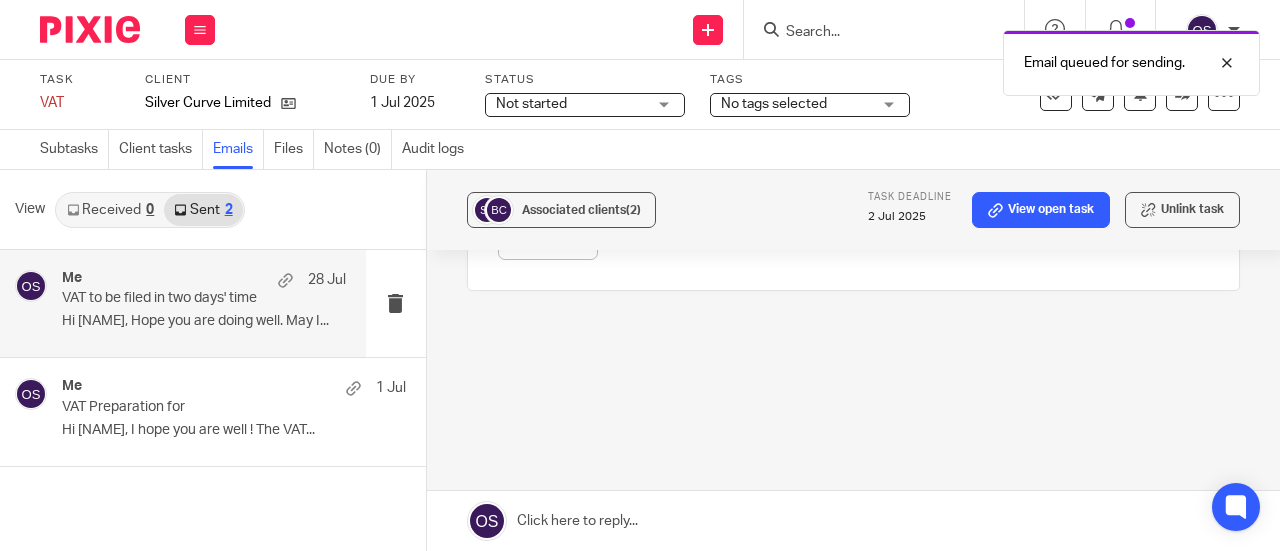 scroll, scrollTop: 1118, scrollLeft: 0, axis: vertical 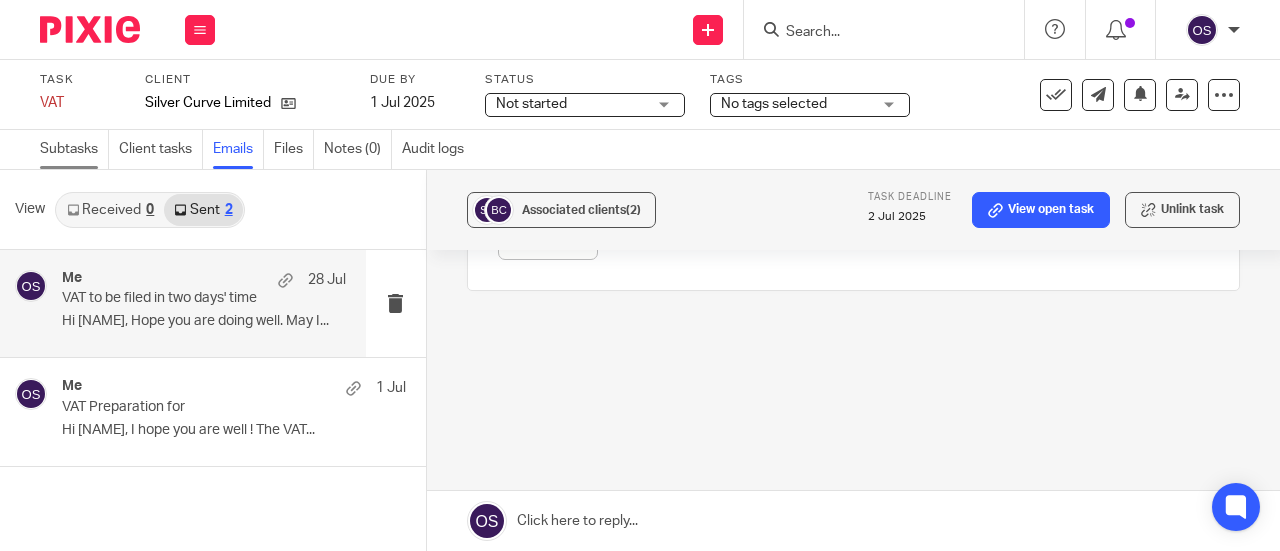 click on "Subtasks" at bounding box center (74, 149) 